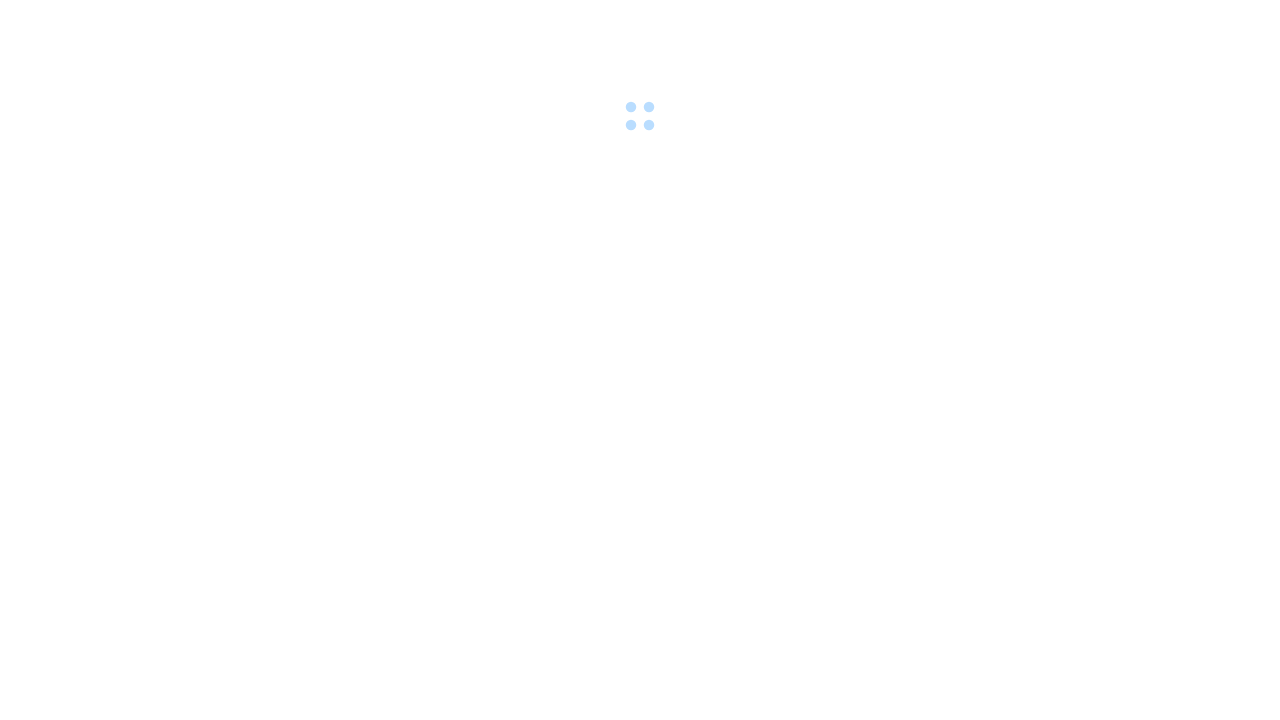 scroll, scrollTop: 0, scrollLeft: 0, axis: both 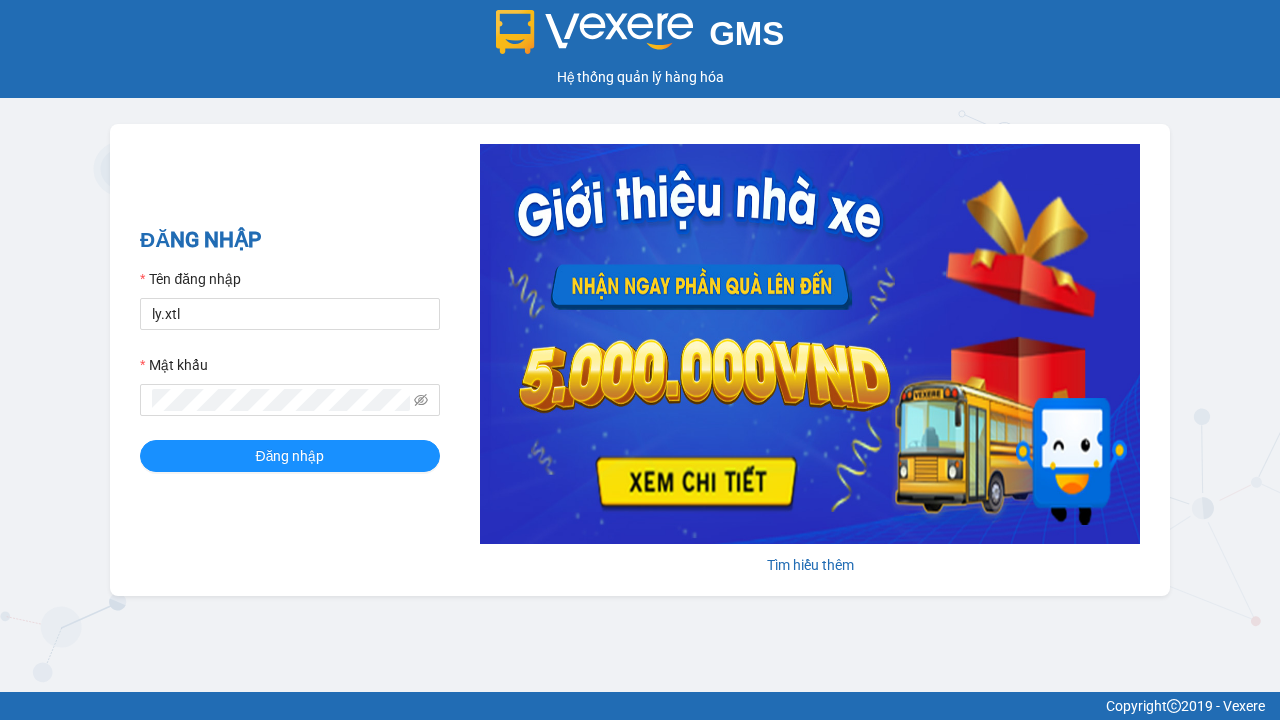 type on "ly.xtl" 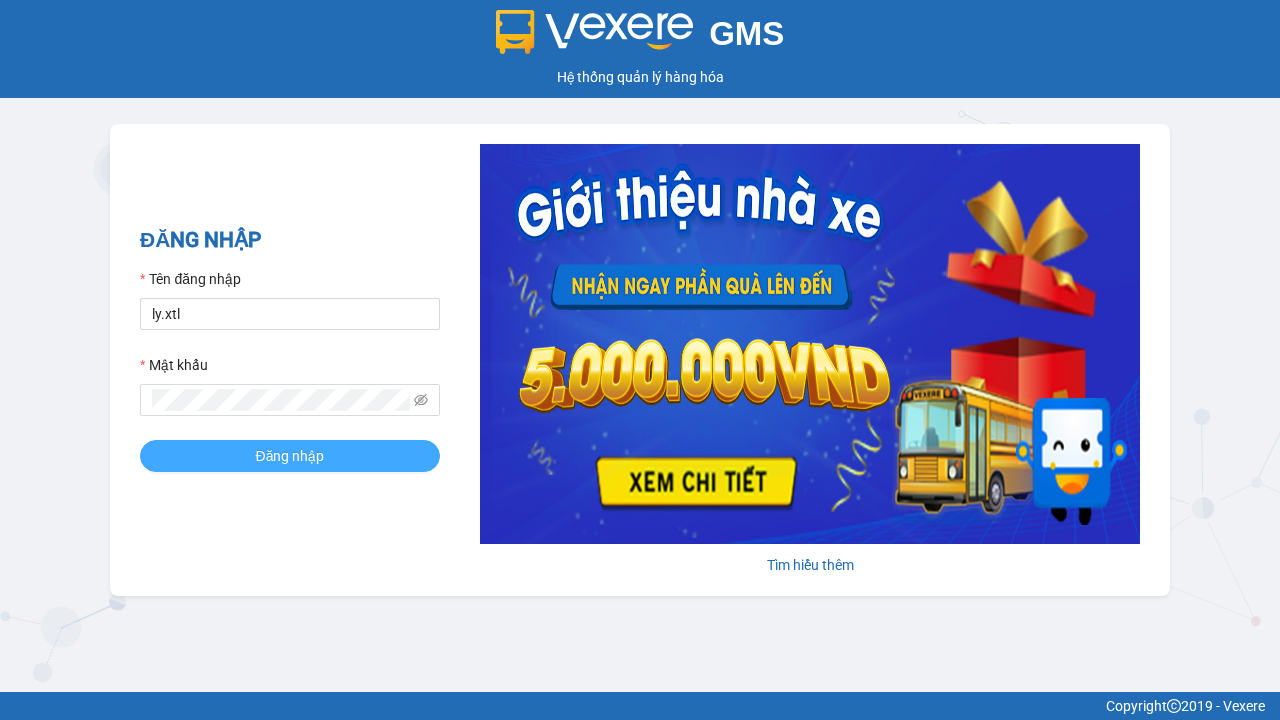 click on "Đăng nhập" at bounding box center (290, 456) 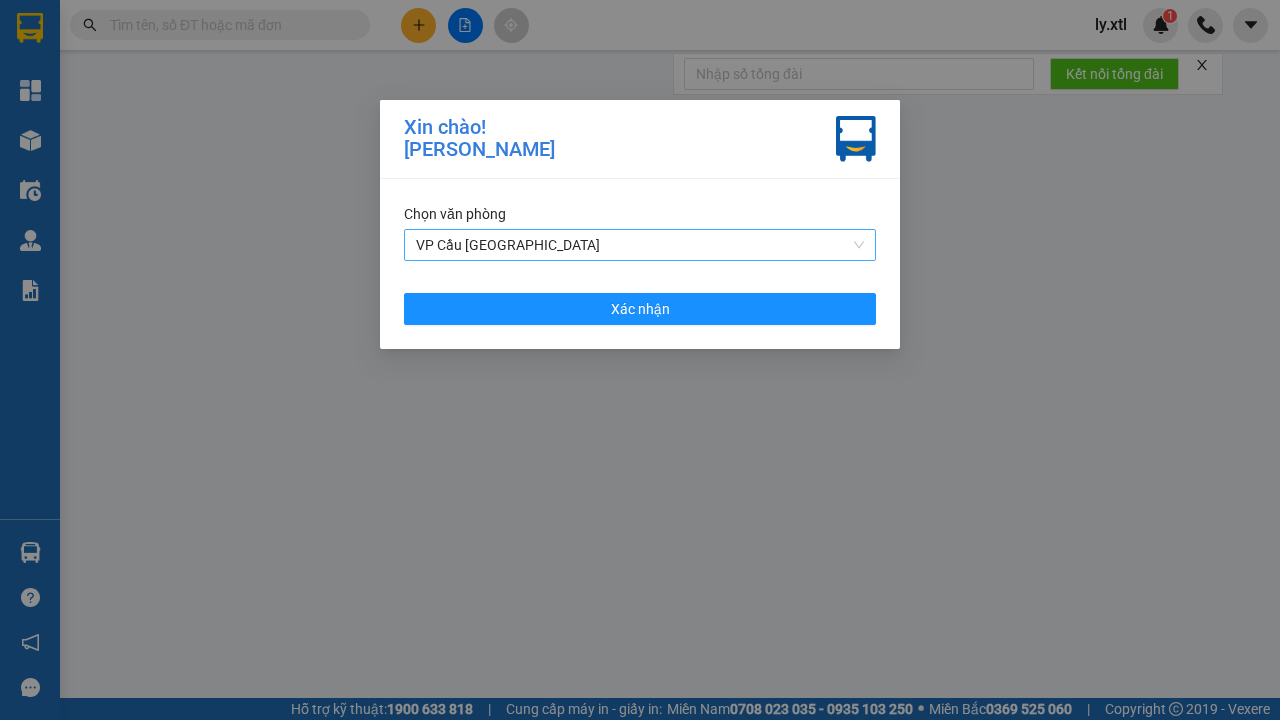 click on "VP Cầu [GEOGRAPHIC_DATA]" at bounding box center (640, 245) 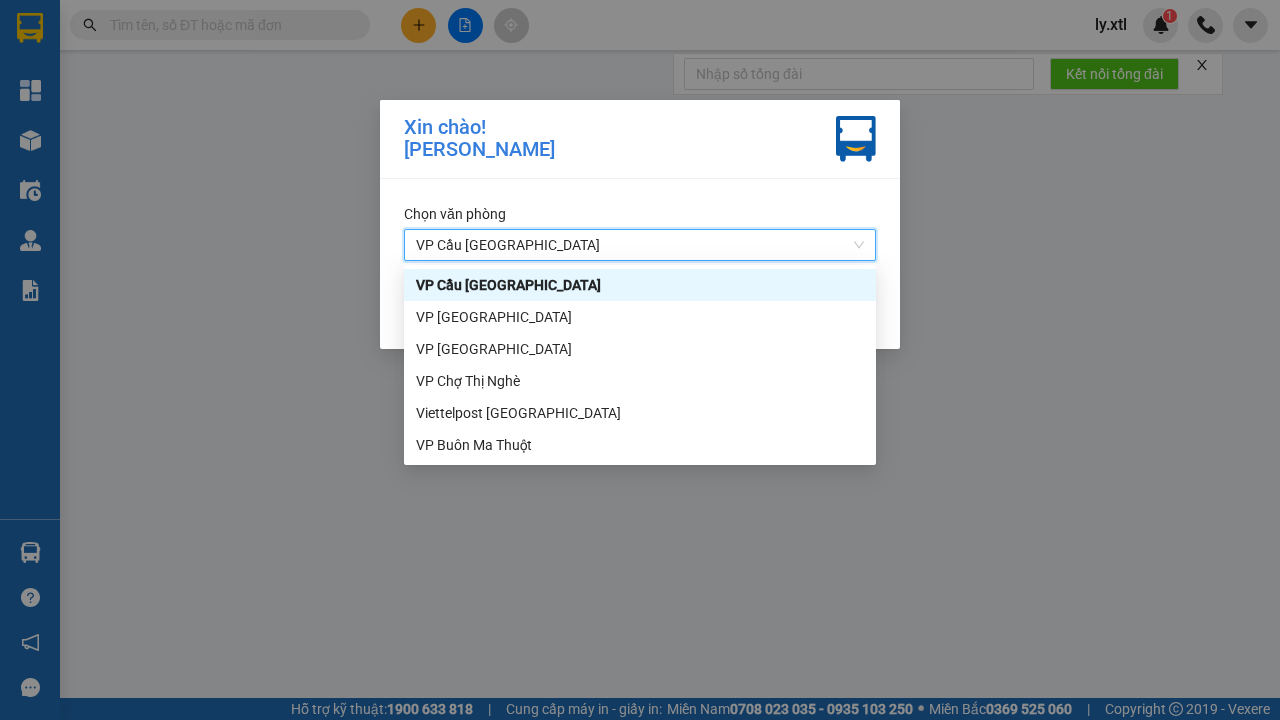 click on "Xác nhận" at bounding box center (640, 309) 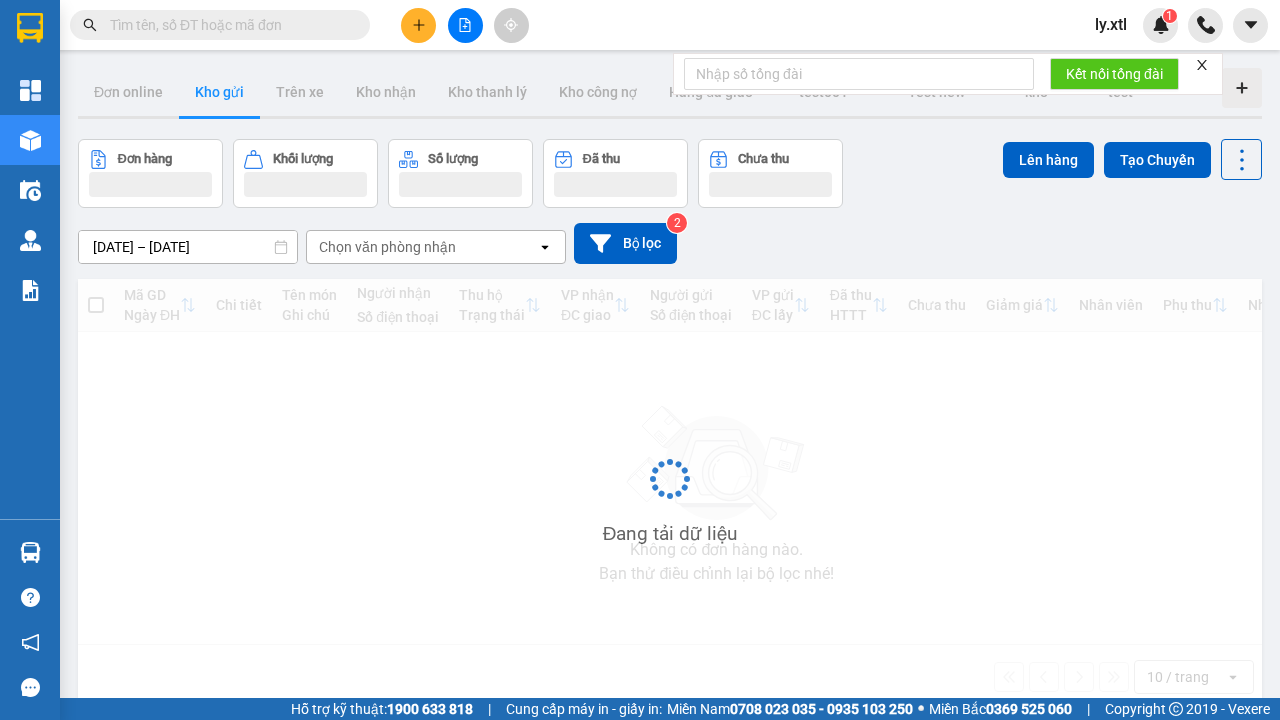 click 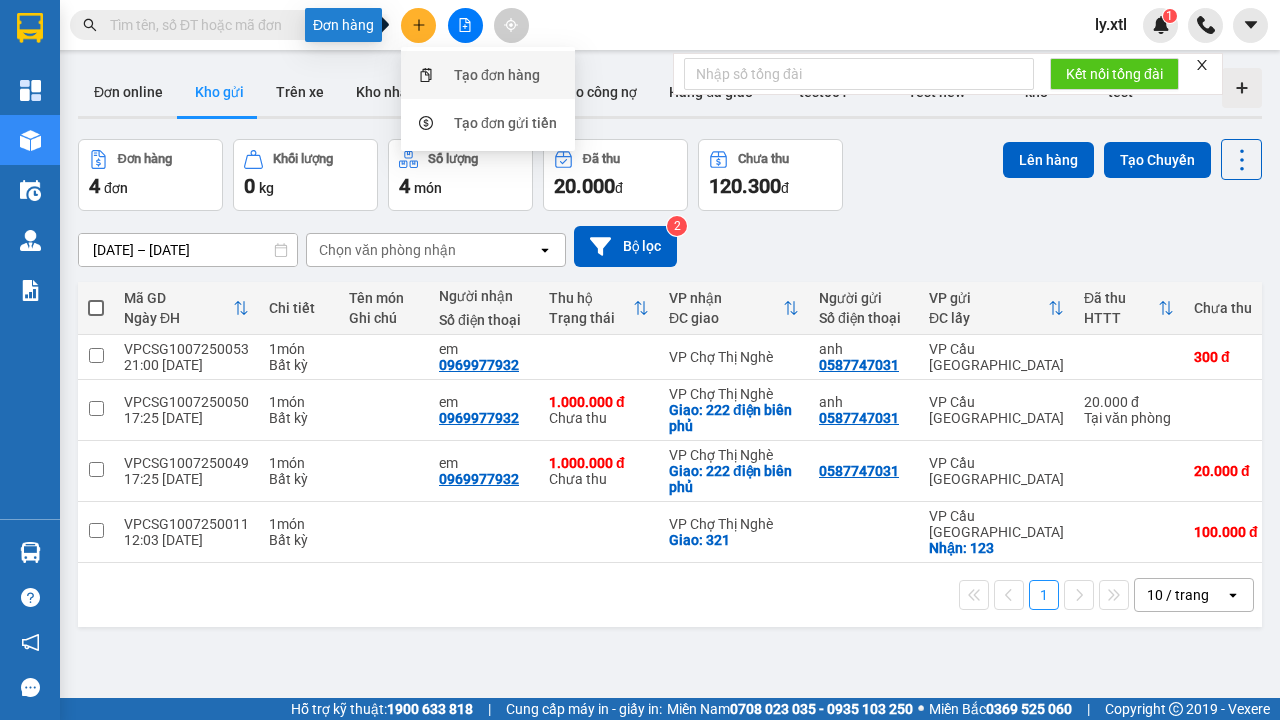 click on "Tạo đơn hàng" at bounding box center (497, 75) 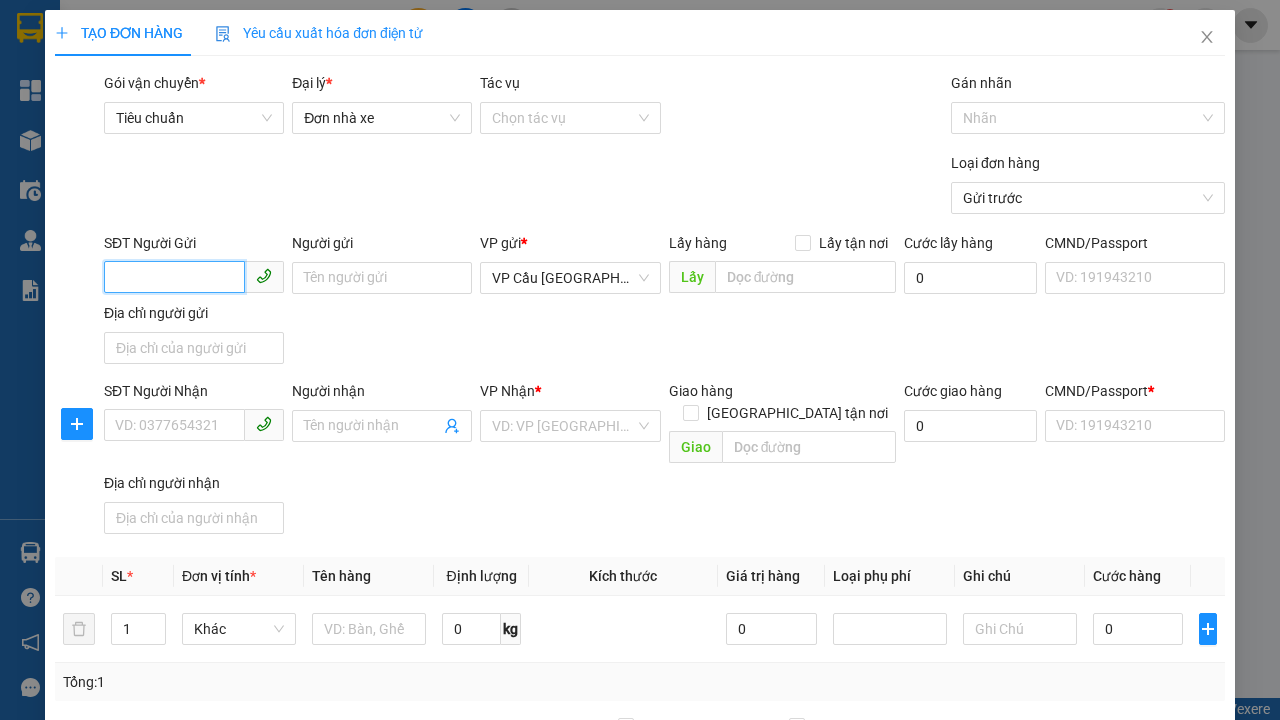 click on "SĐT Người Gửi" at bounding box center (174, 277) 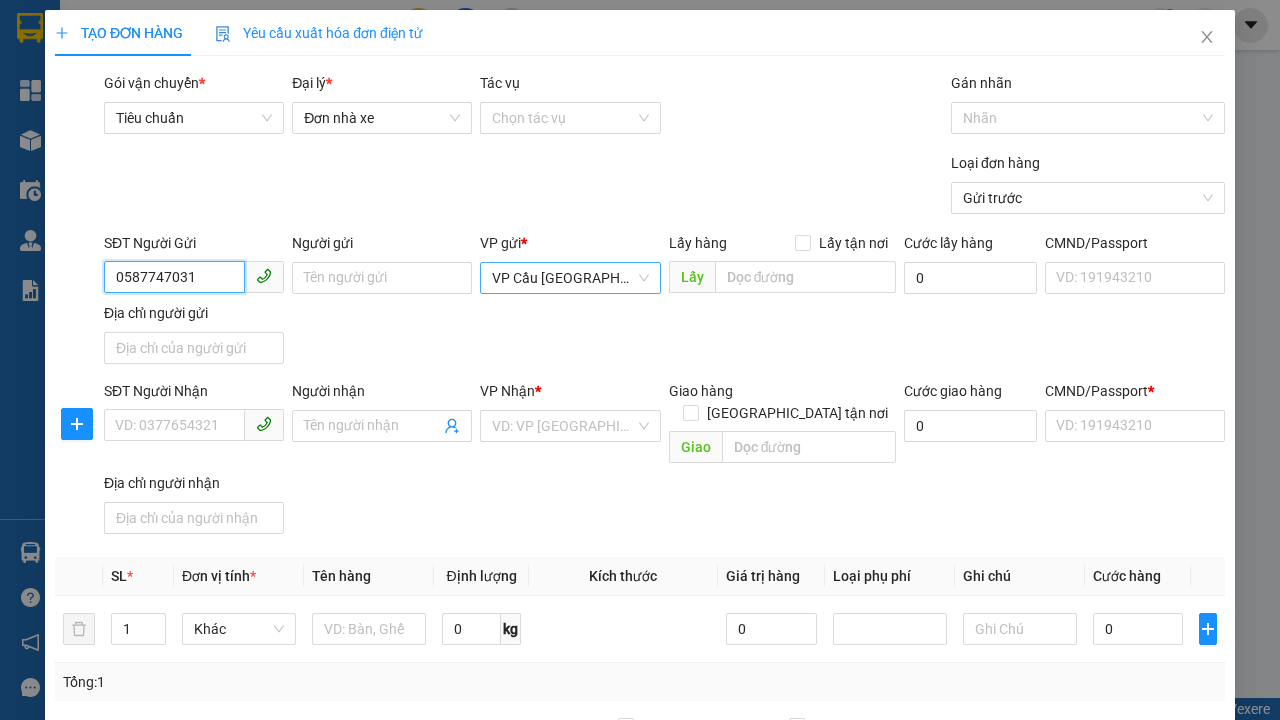 type on "0587747031" 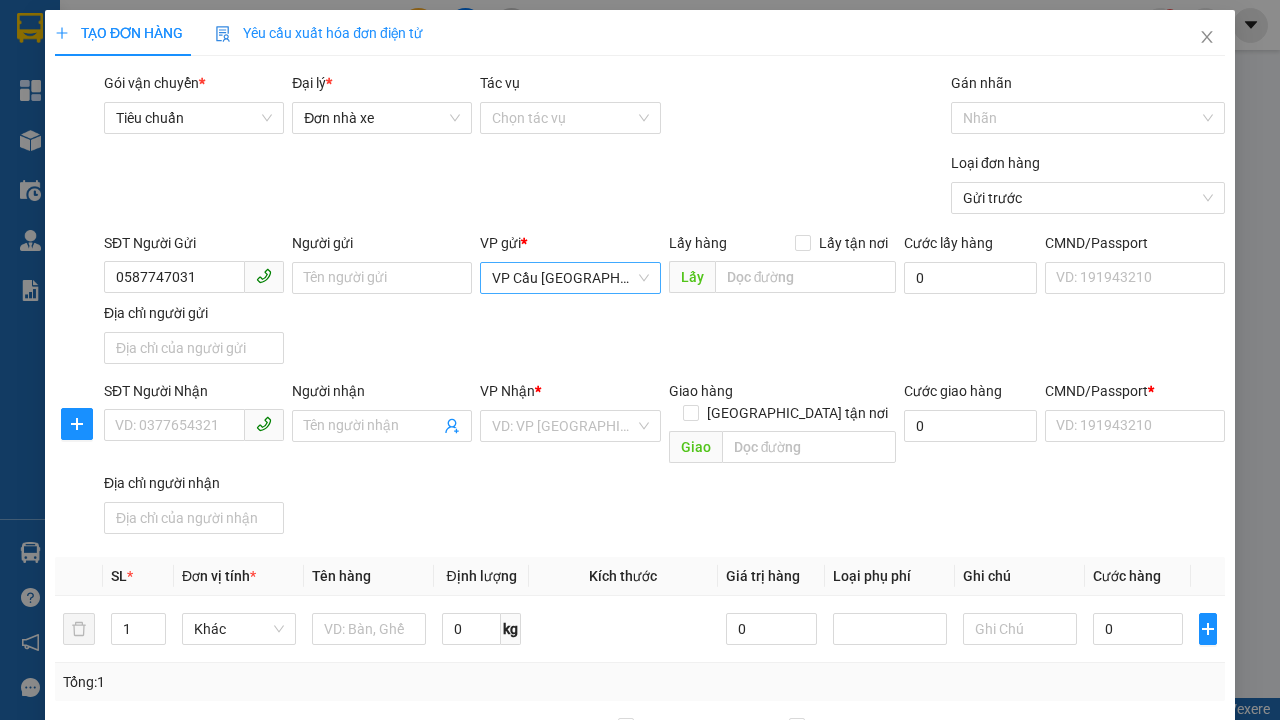 click on "Người gửi" at bounding box center [382, 278] 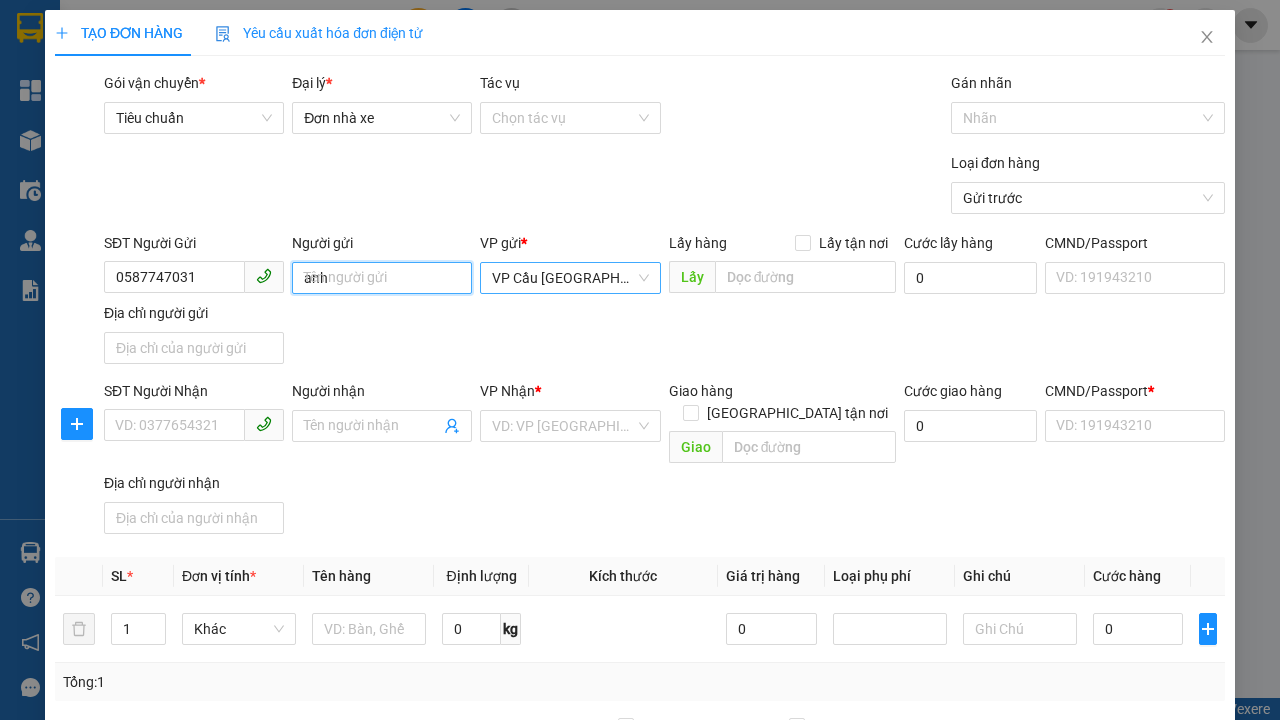 type on "anh" 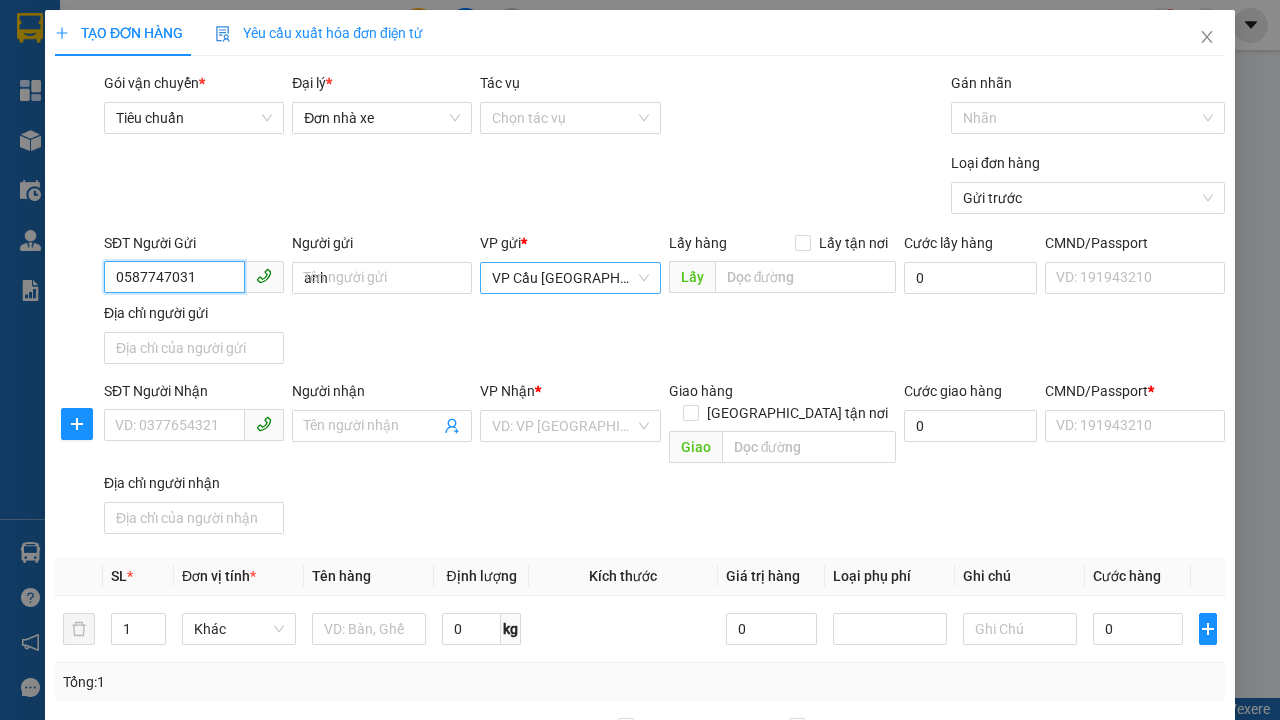 click on "VP Cầu [GEOGRAPHIC_DATA]" at bounding box center [570, 278] 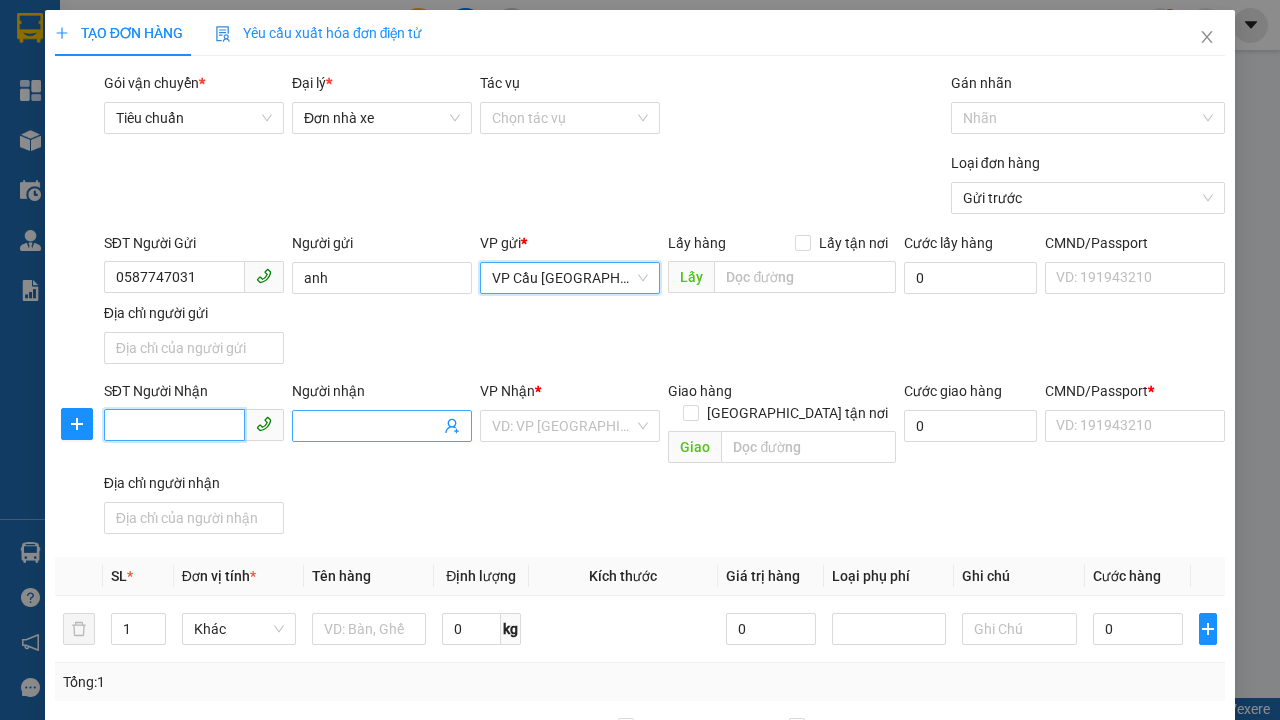 click on "SĐT Người Nhận" at bounding box center [174, 425] 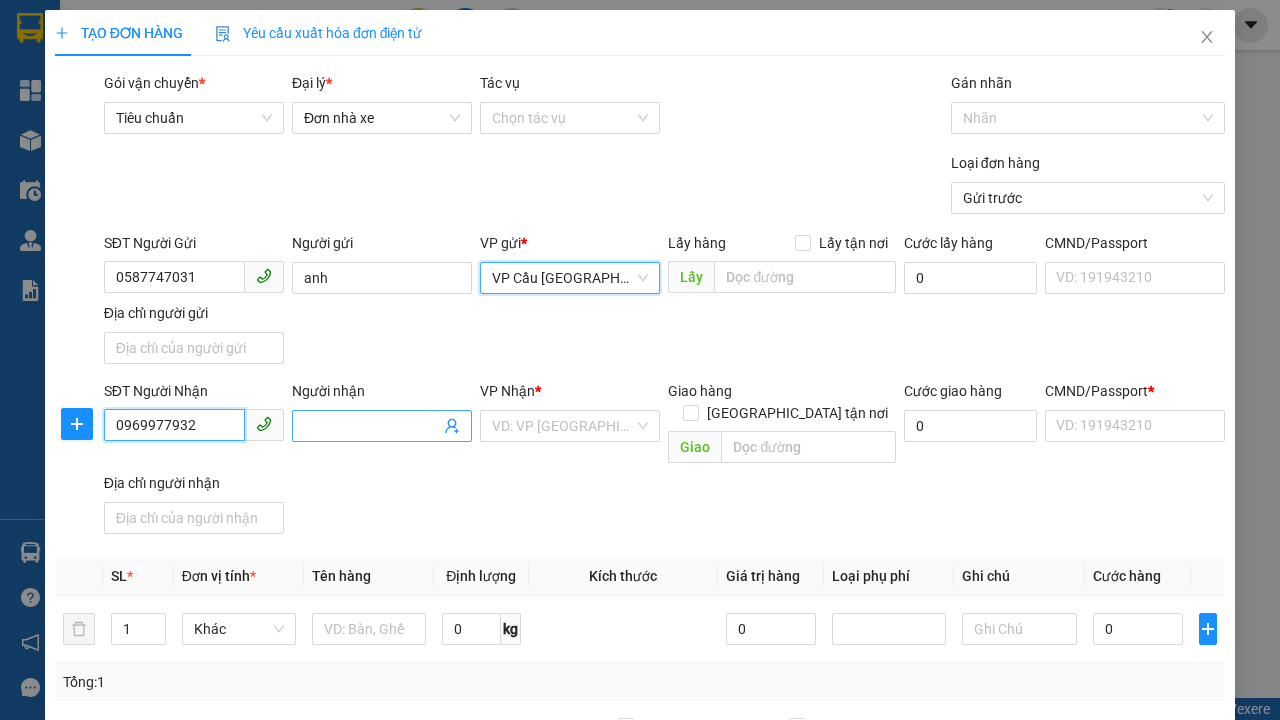 type on "0969977932" 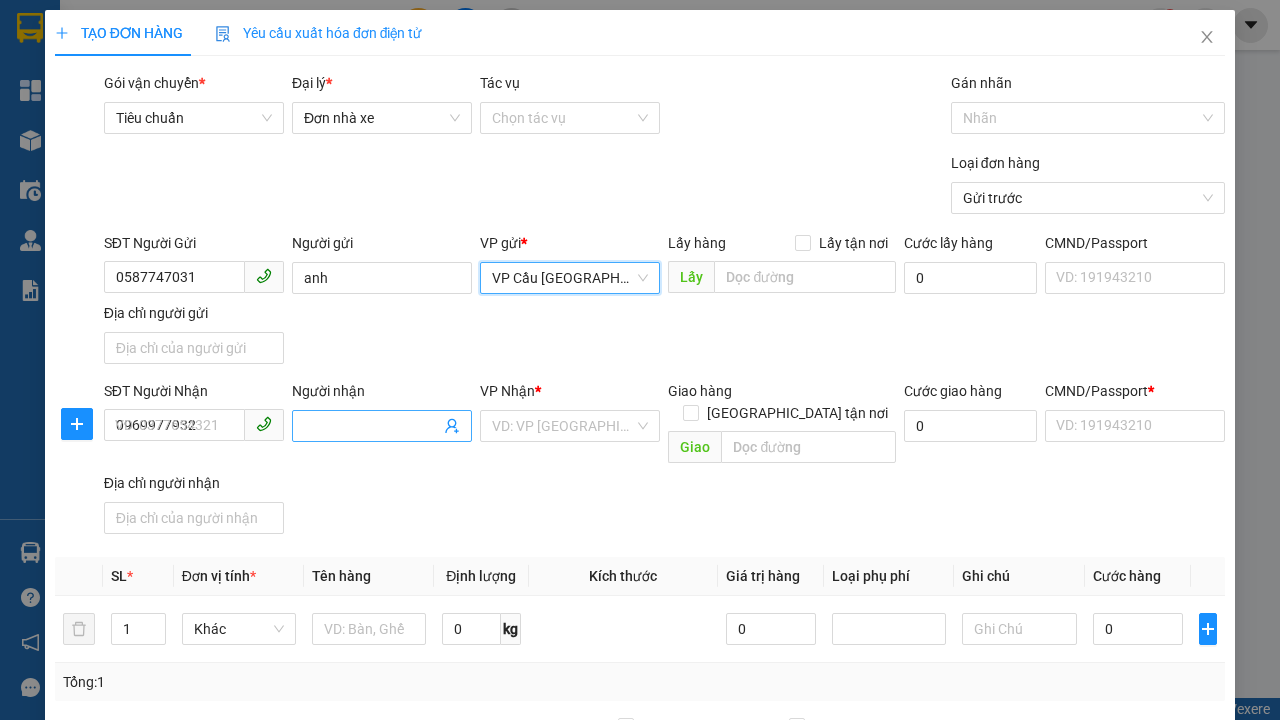 click on "Người nhận" at bounding box center (372, 426) 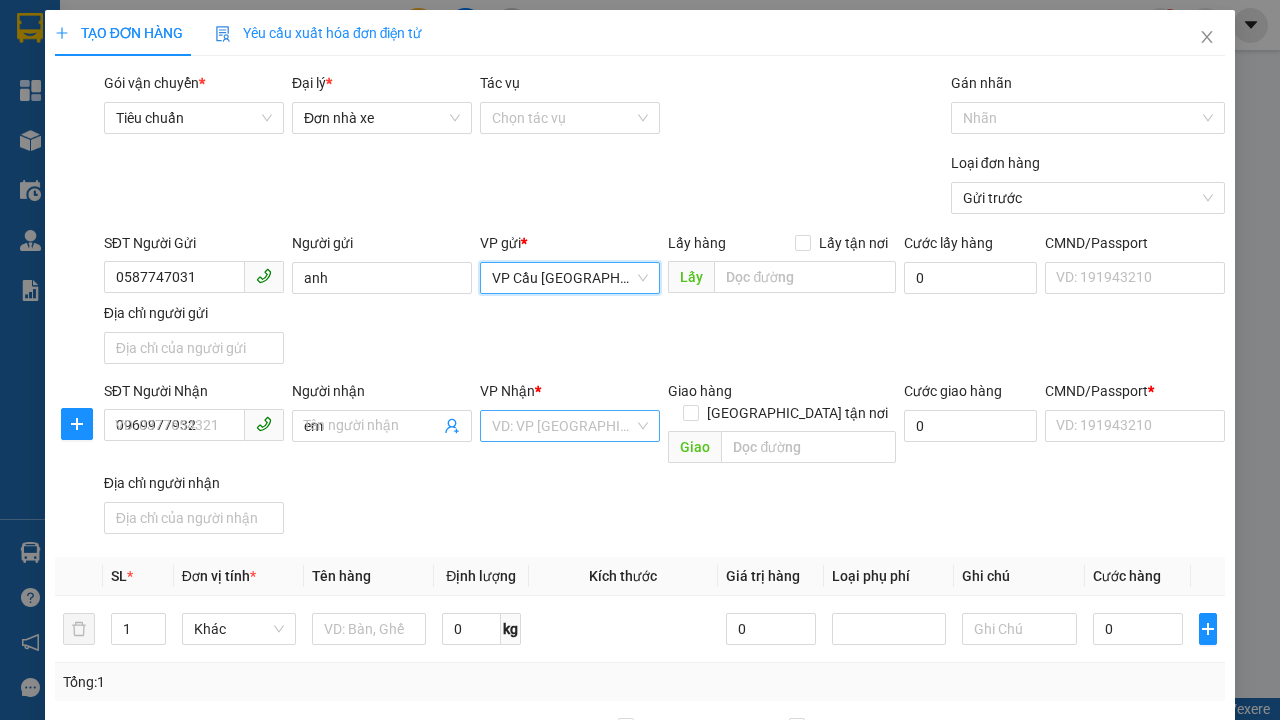 type on "em" 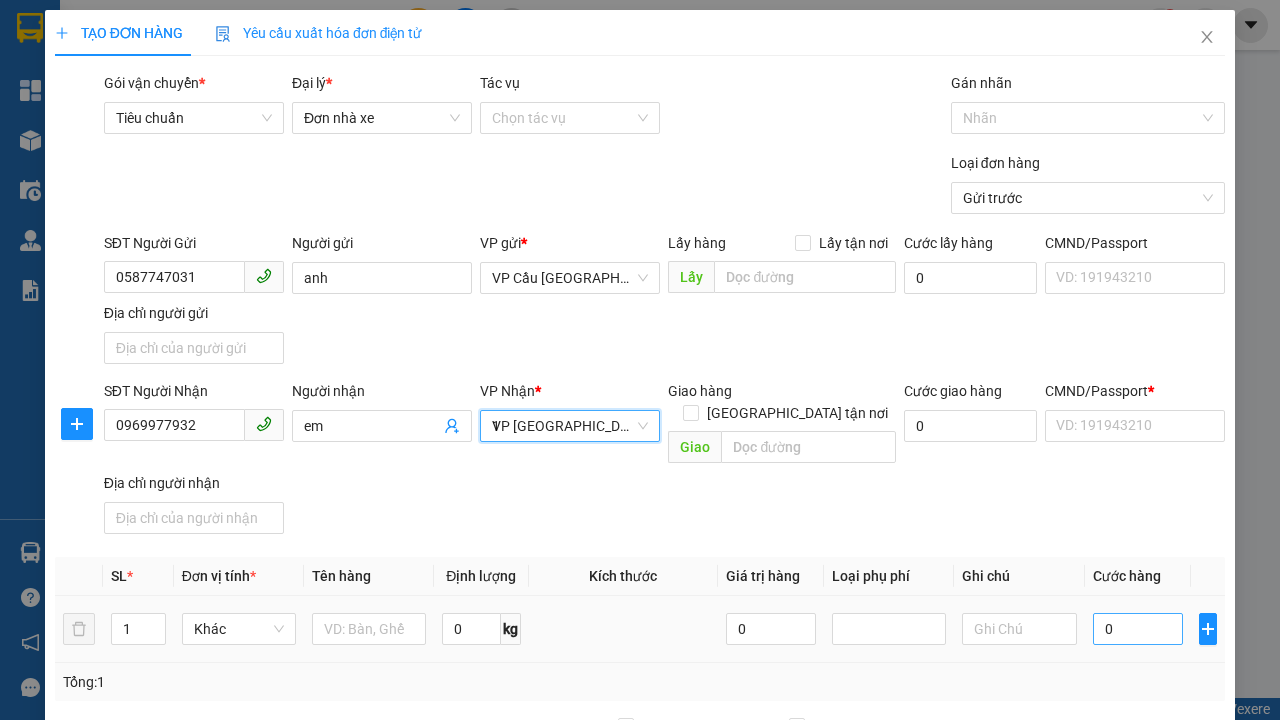 type on "1" 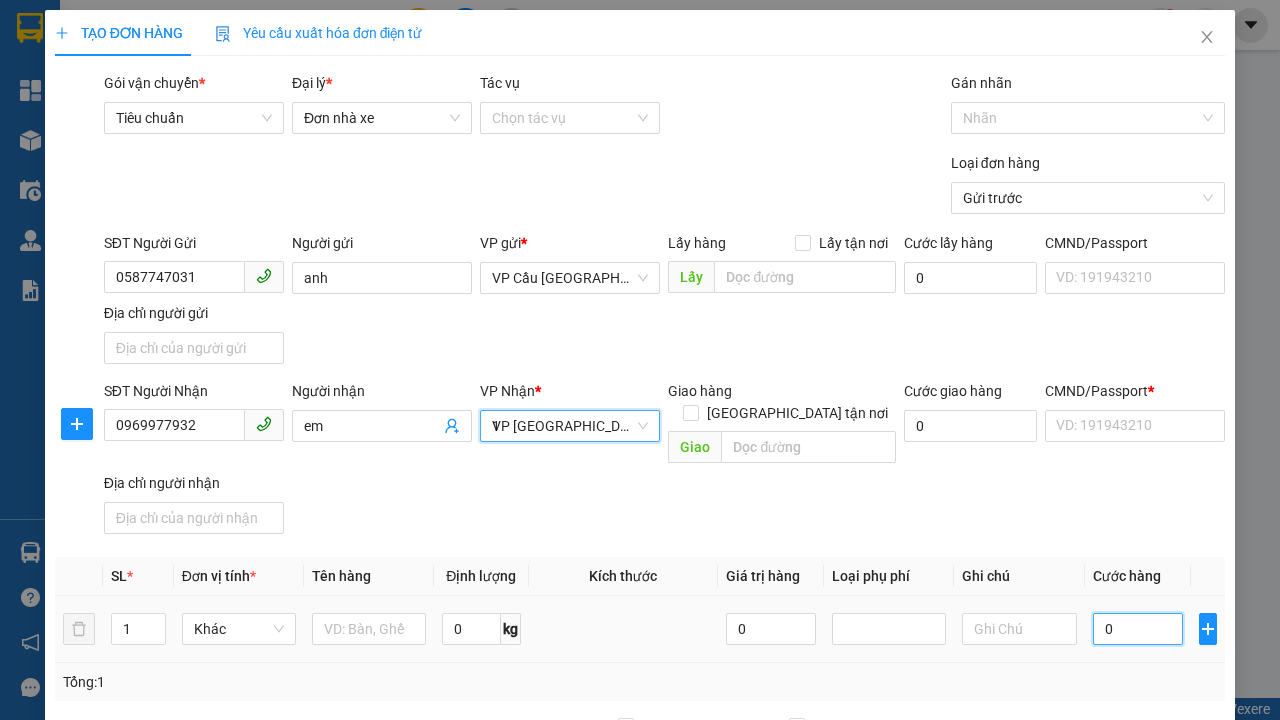 click on "0" at bounding box center (1138, 629) 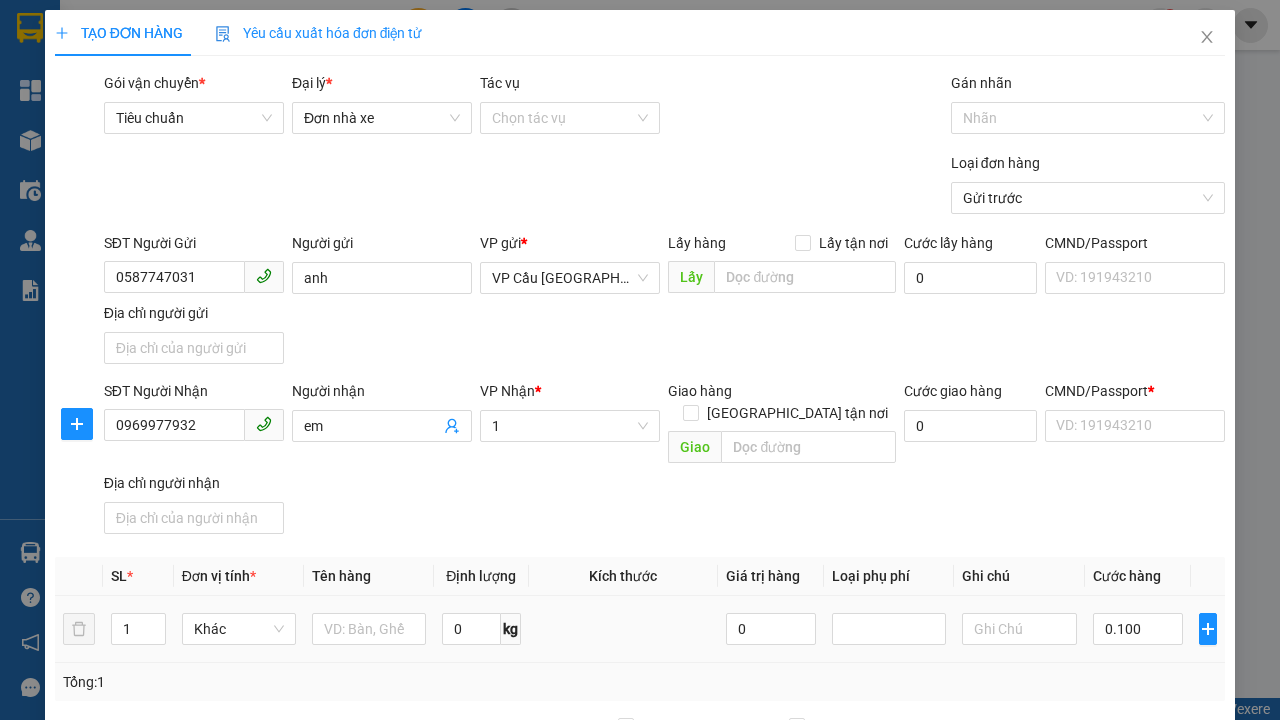 click on "SĐT Người Nhận 0969977932 Người nhận em VP Nhận  * 1 Giao hàng Giao tận nơi Giao Cước giao hàng 0 CMND/Passport  * VD: [PASSPORT] Địa chỉ người nhận" at bounding box center [664, 461] 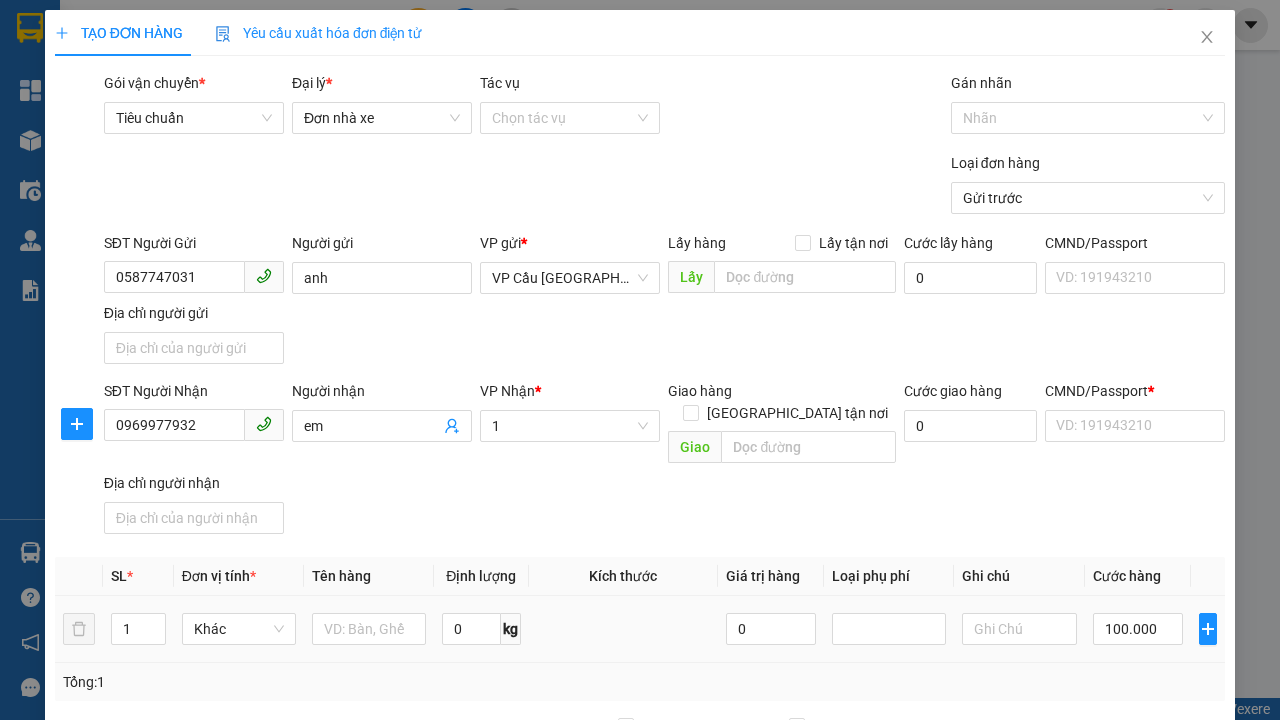 type on "30.000" 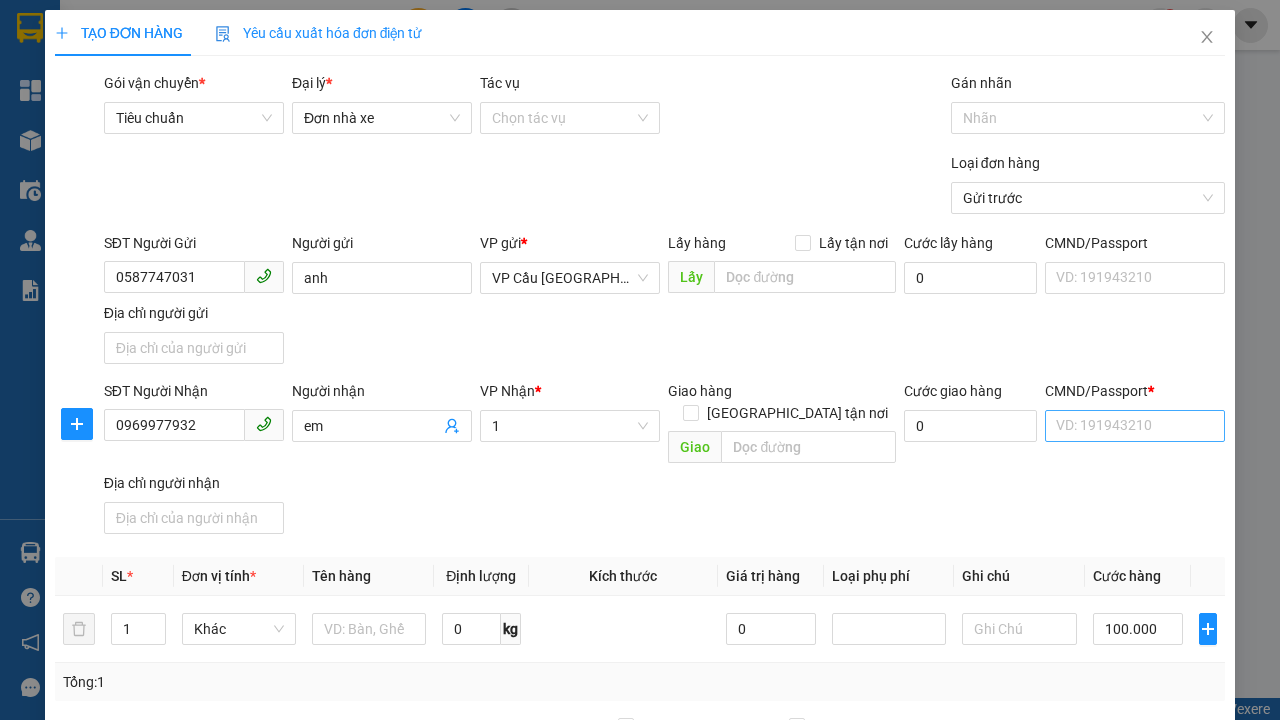 click on "[PERSON_NAME]" at bounding box center (1027, 1069) 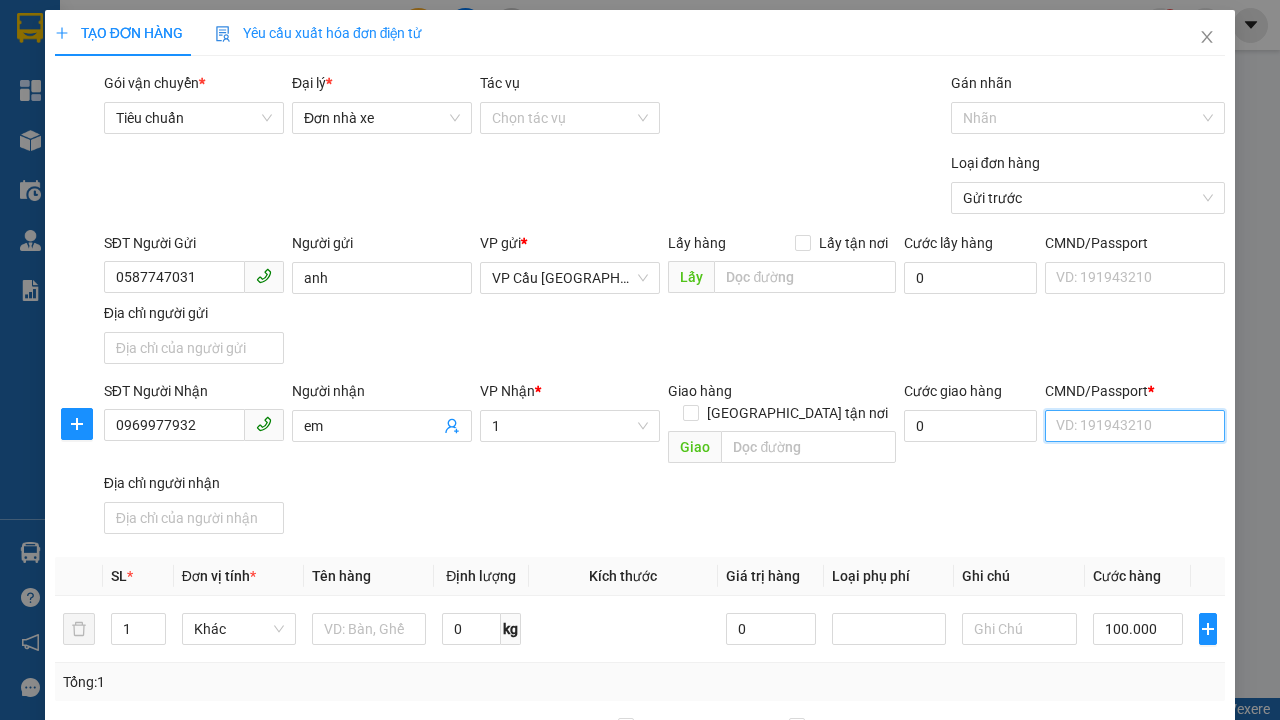 click on "CMND/Passport  *" at bounding box center (1135, 426) 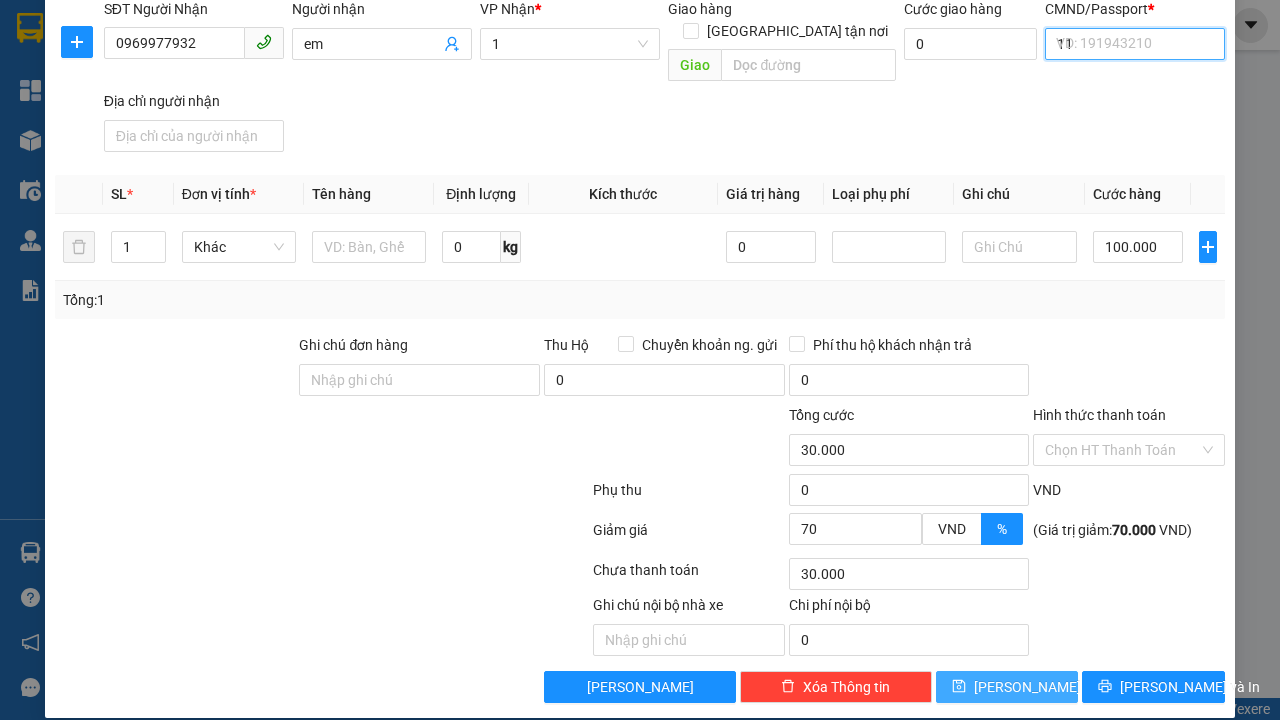 type on "11" 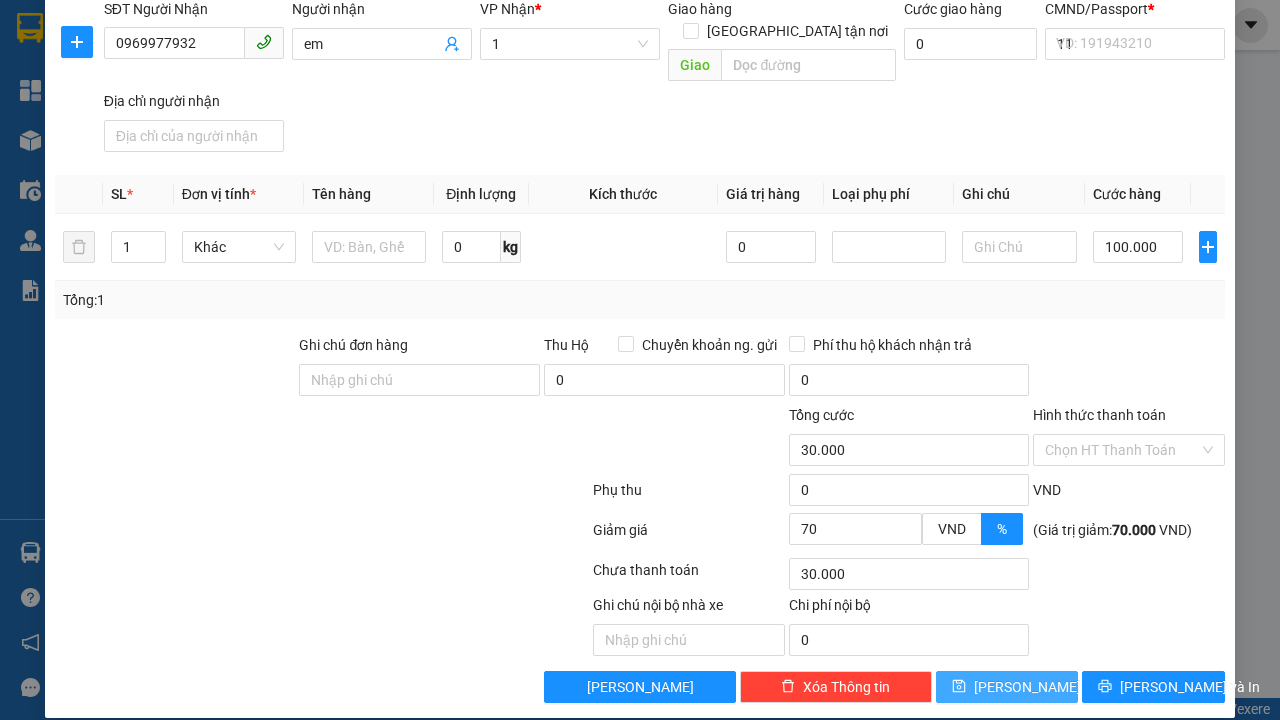 click on "[PERSON_NAME]" at bounding box center [1027, 687] 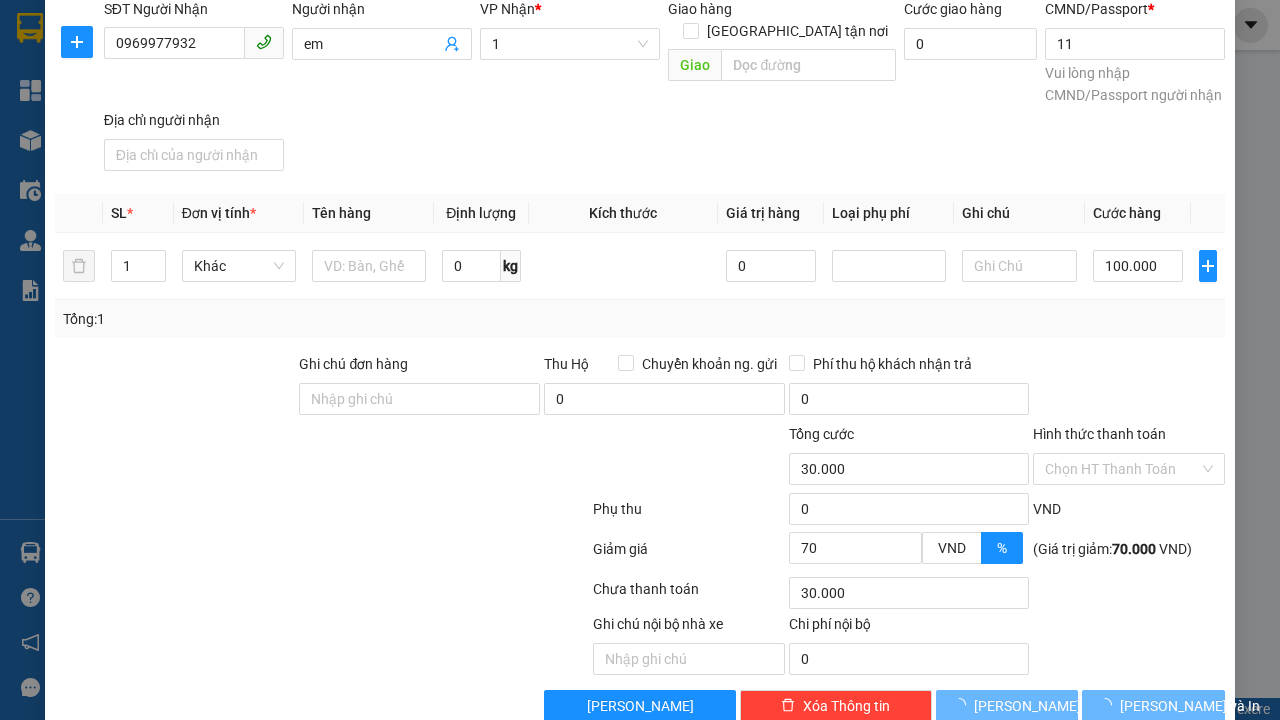 click 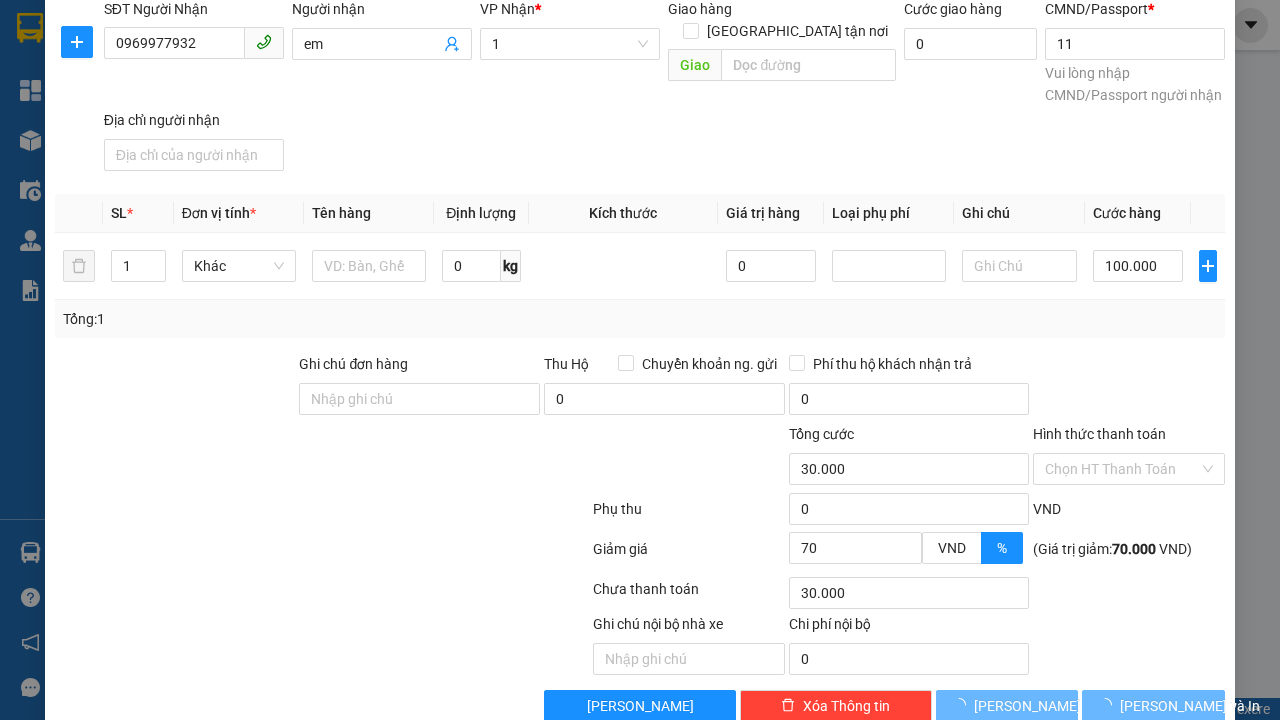 scroll, scrollTop: 0, scrollLeft: 0, axis: both 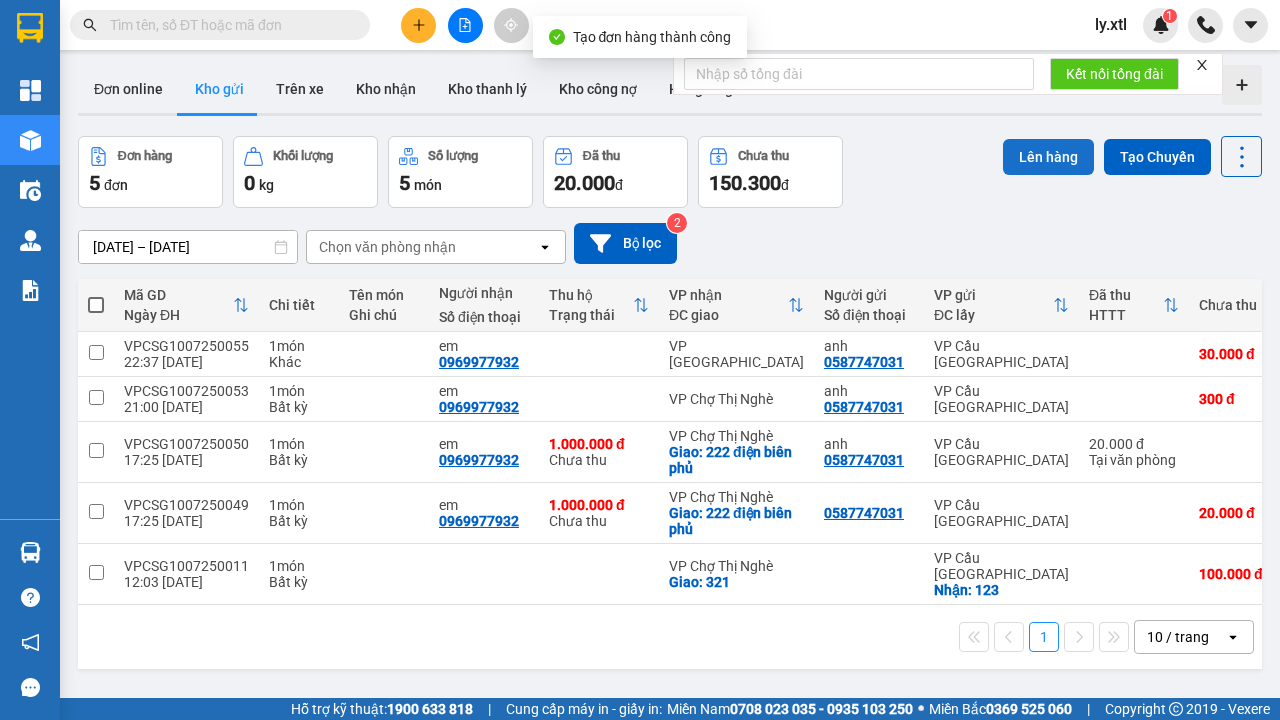 click at bounding box center (96, 352) 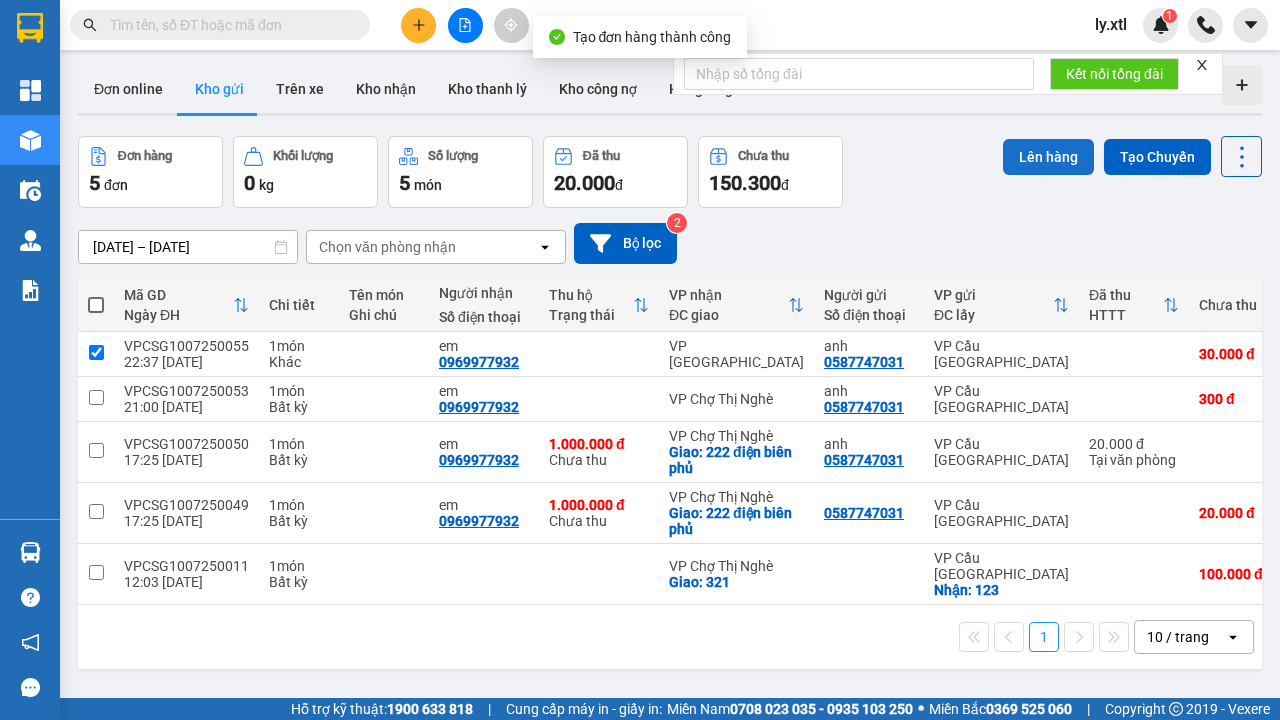 checkbox on "true" 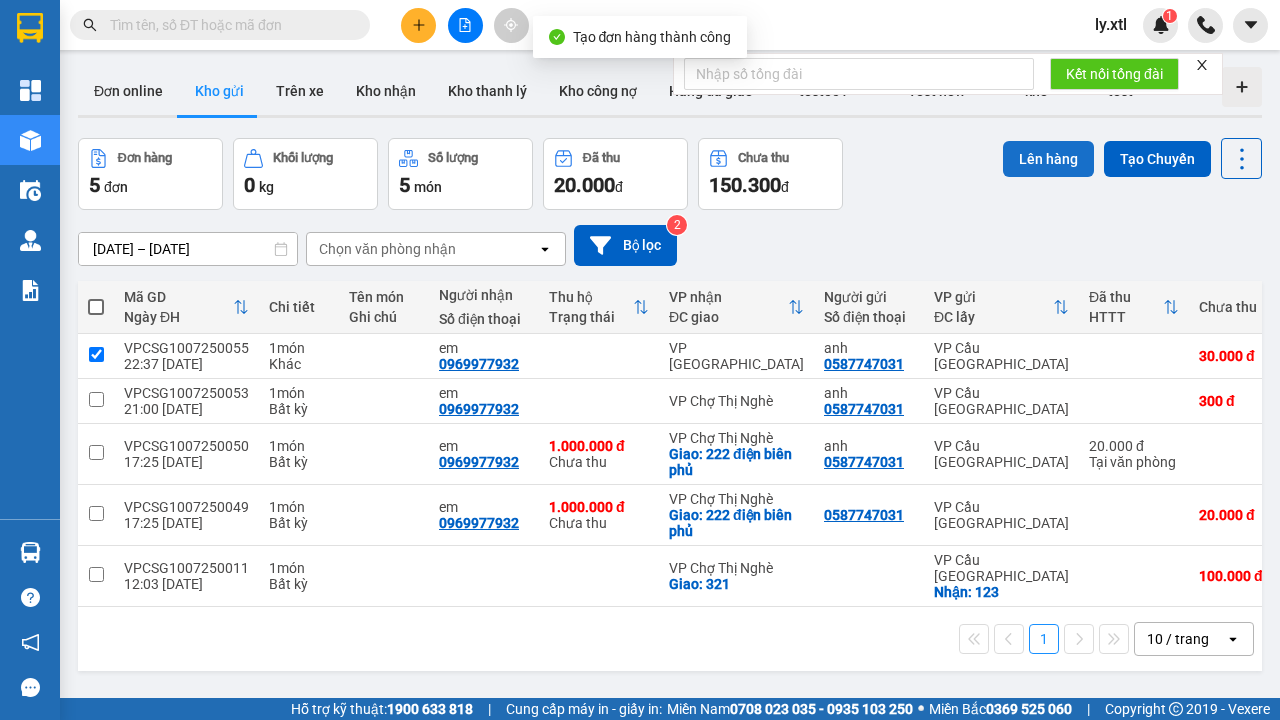 click on "Lên hàng" at bounding box center [1048, 159] 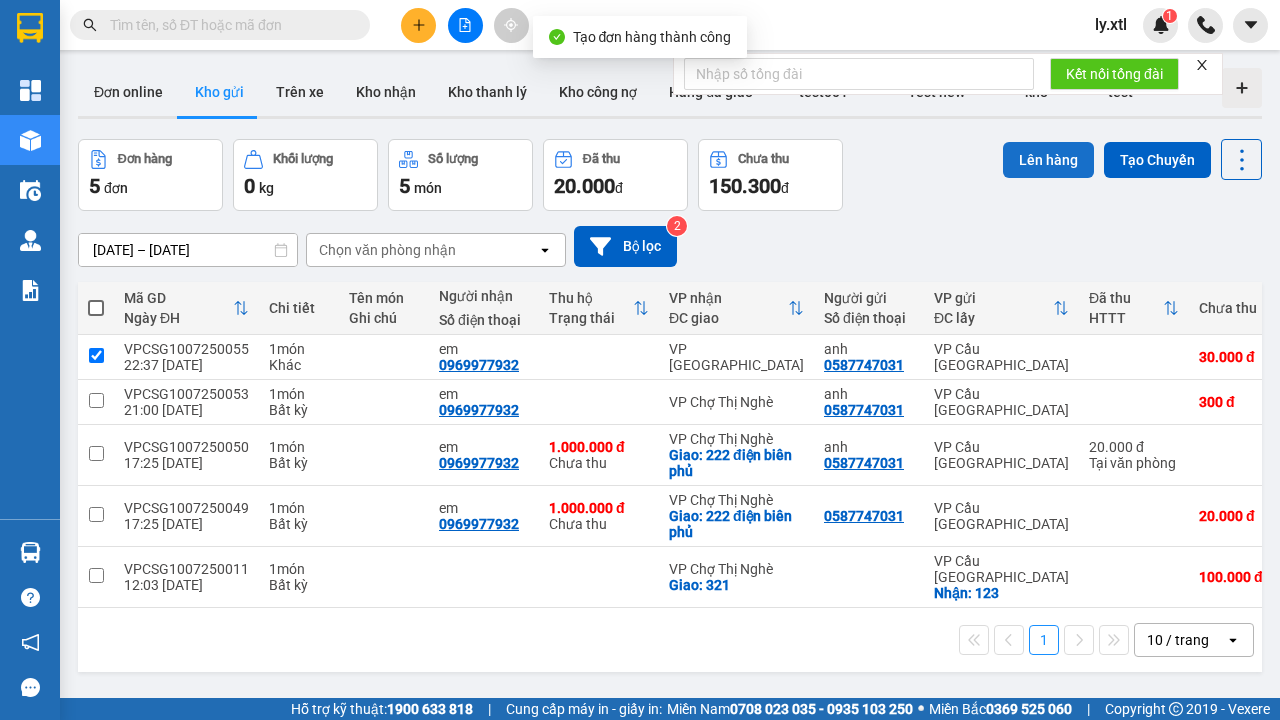 scroll, scrollTop: 0, scrollLeft: 0, axis: both 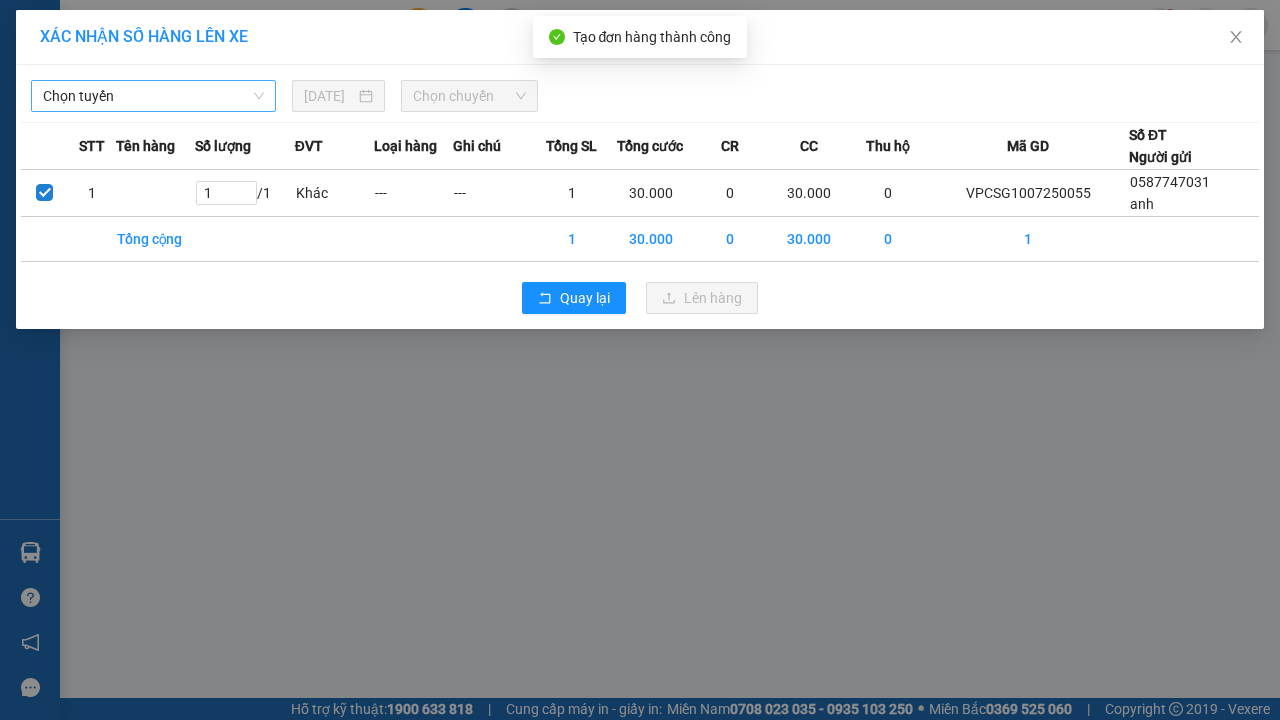 click on "Chọn tuyến" at bounding box center [153, 96] 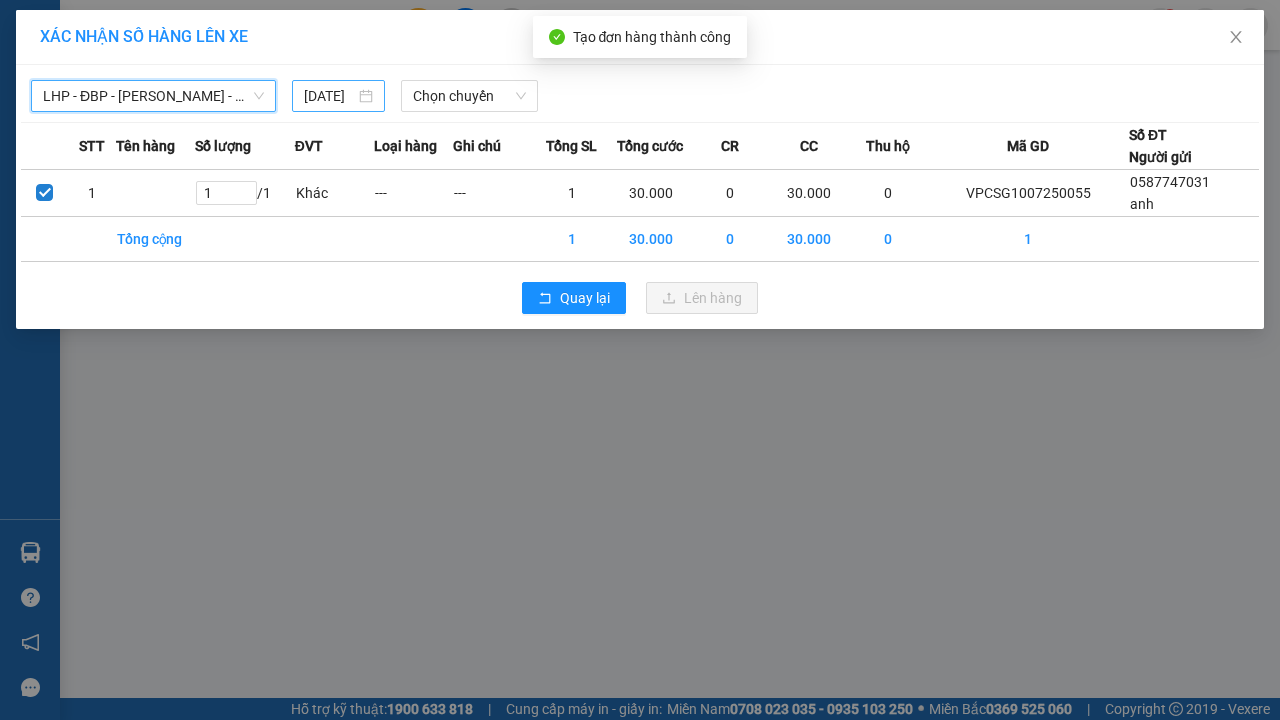 click on "[DATE]" at bounding box center [329, 96] 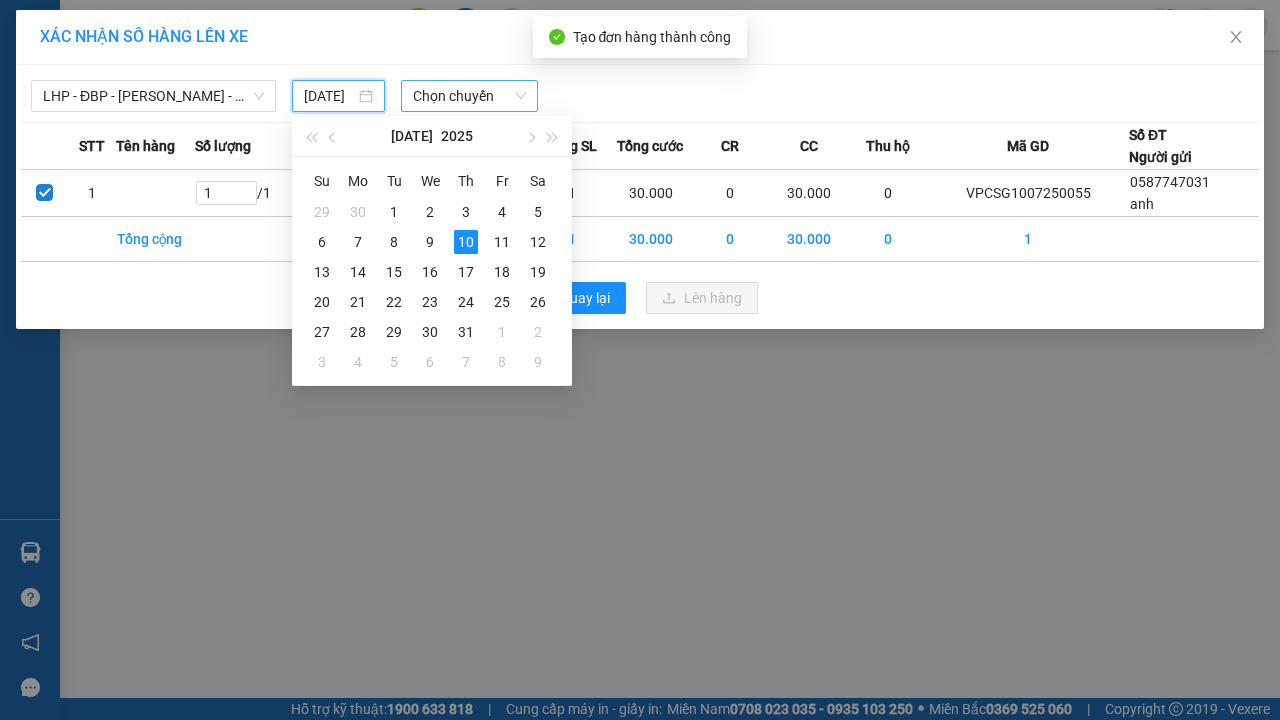 click on "10" at bounding box center (466, 242) 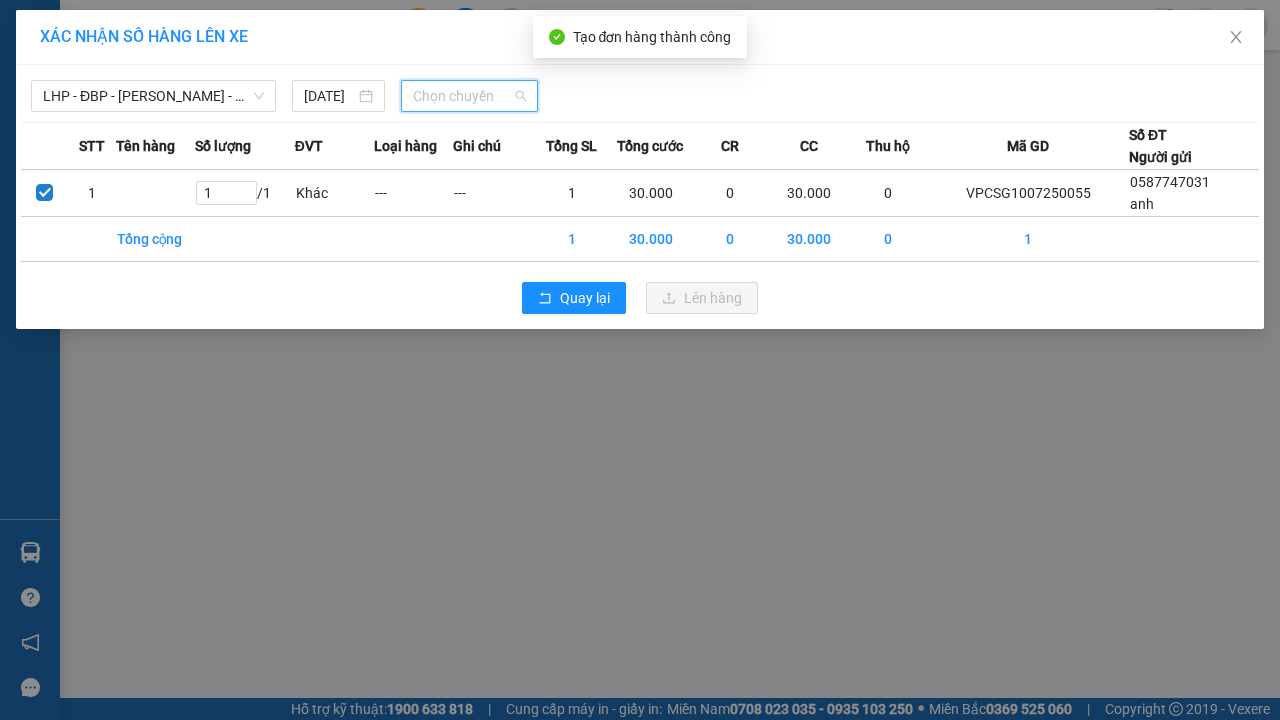click on "00:00     - 11B-111.11" at bounding box center [-9909, -9947] 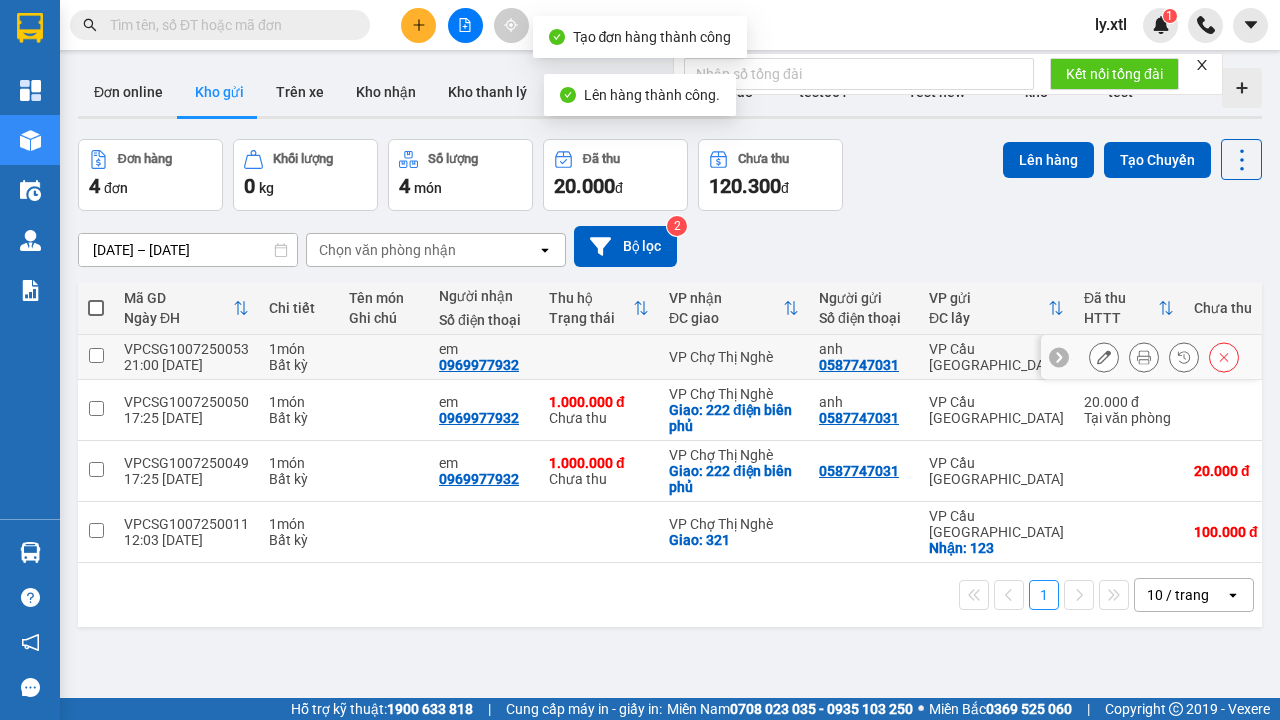scroll, scrollTop: 68, scrollLeft: 0, axis: vertical 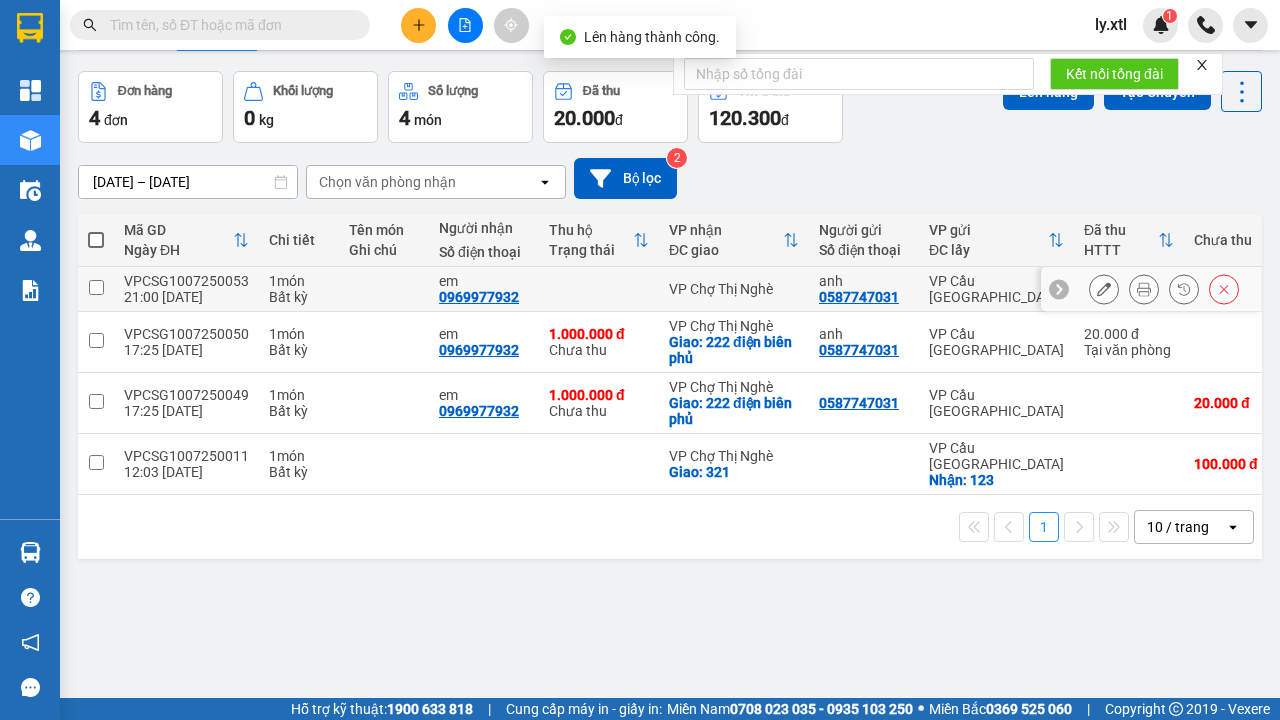 click on "Trên xe" at bounding box center (300, 24) 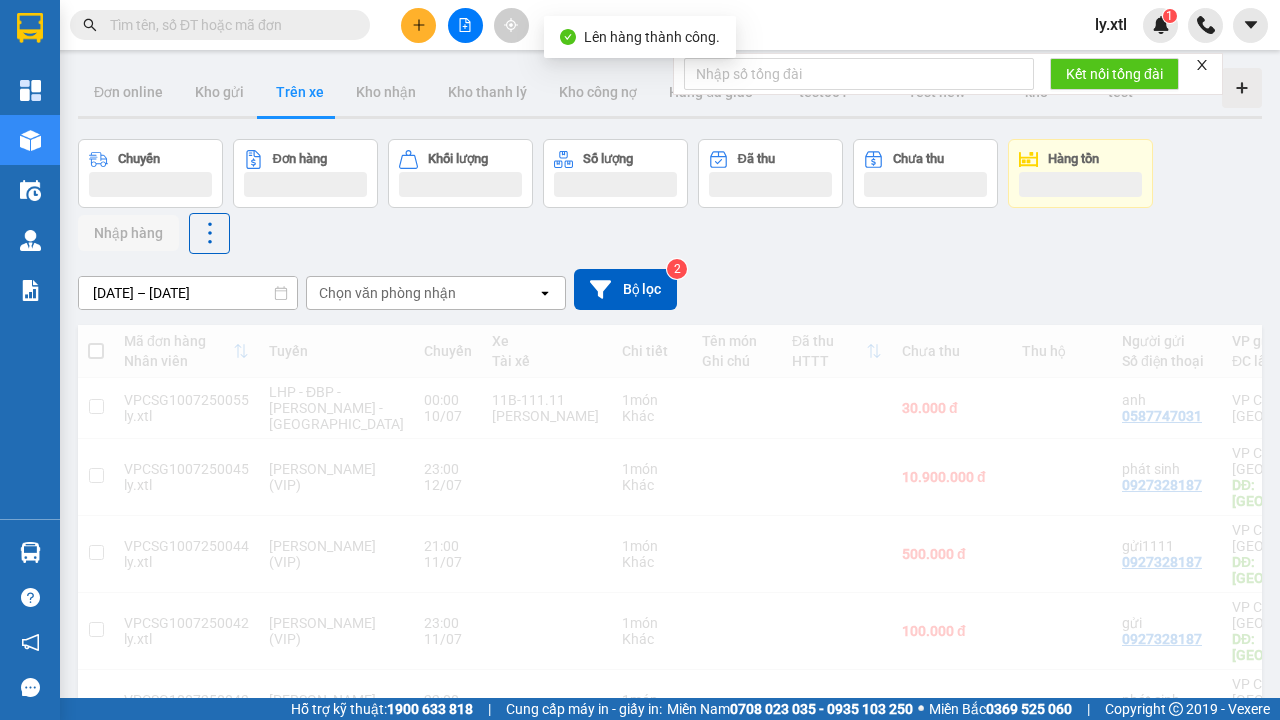 scroll, scrollTop: 372, scrollLeft: 0, axis: vertical 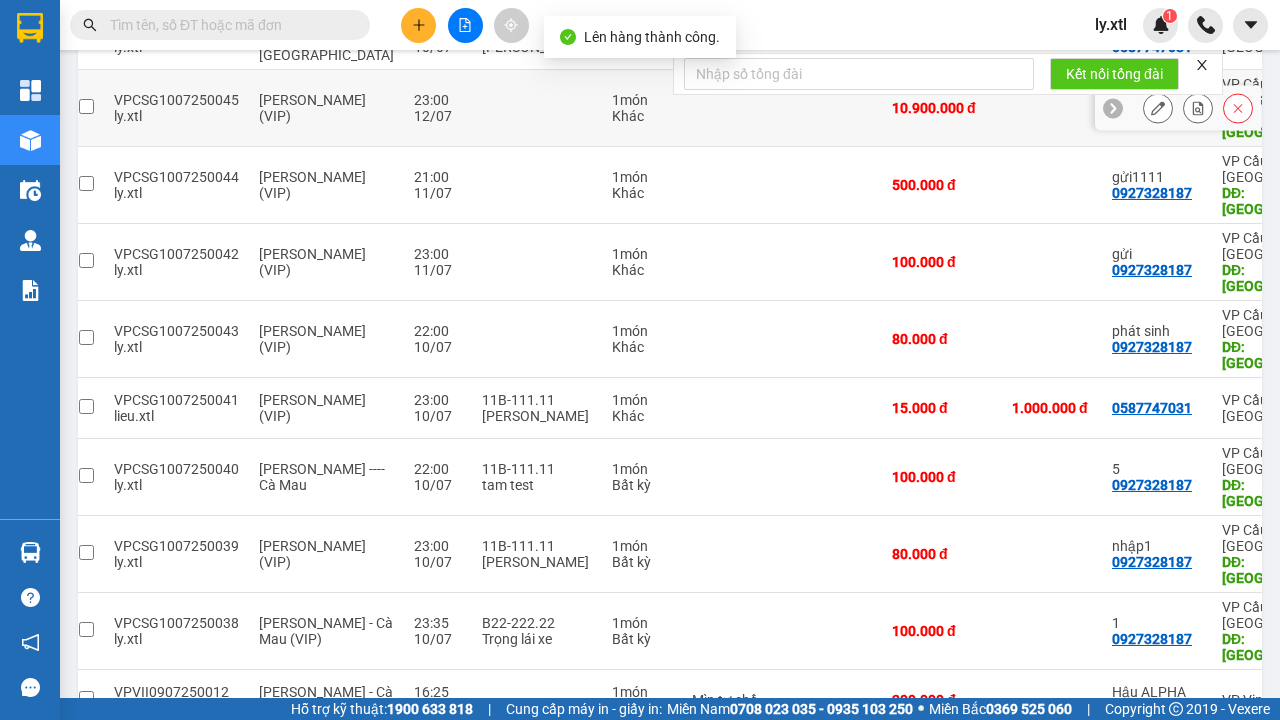 click at bounding box center [86, 37] 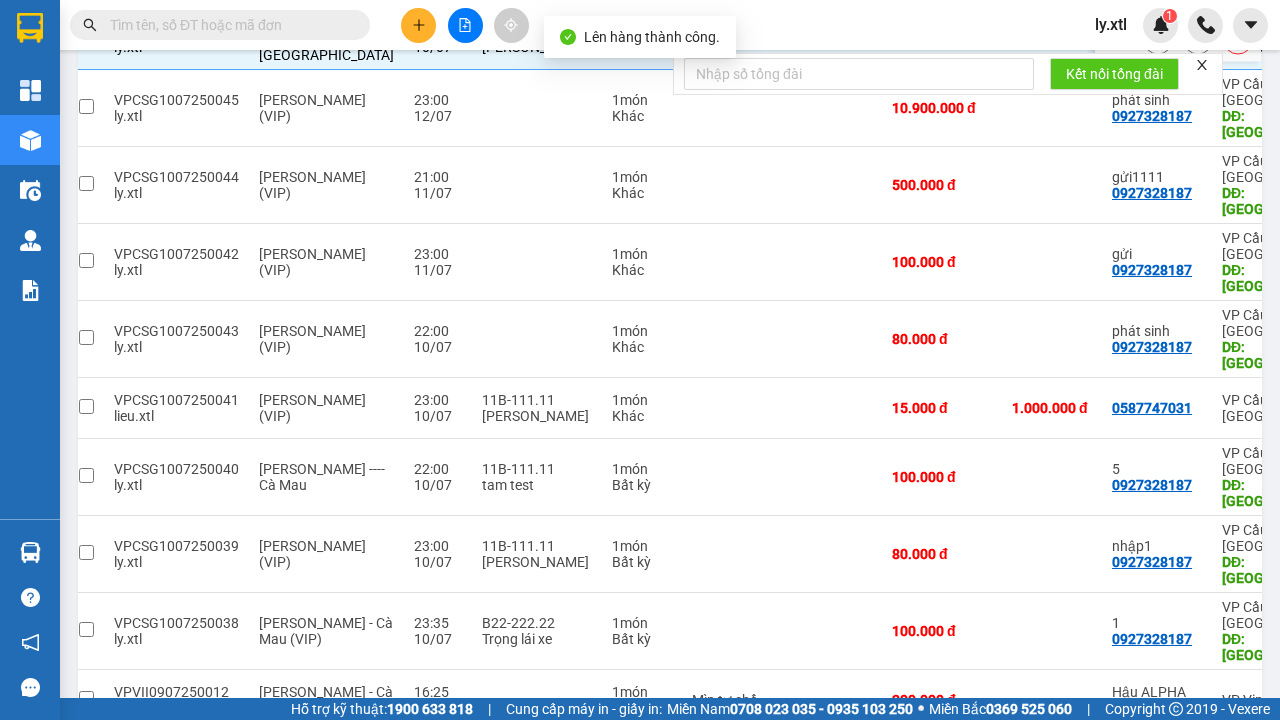 click 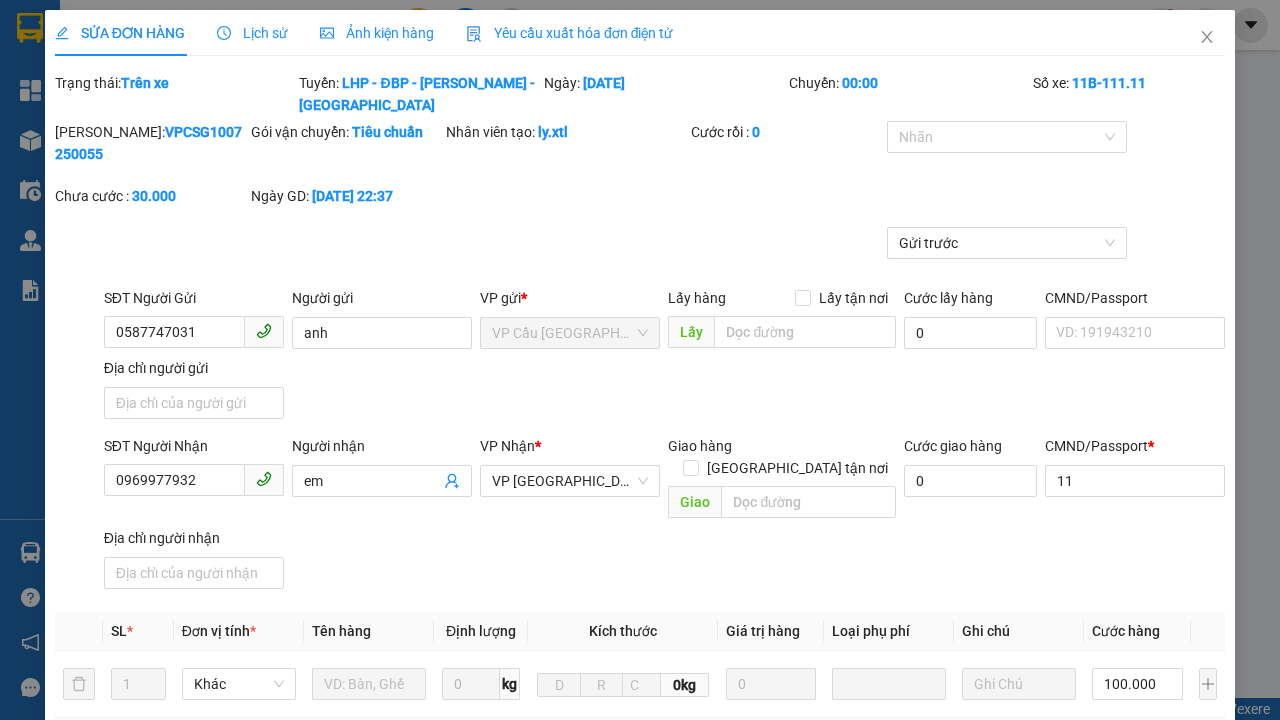 click on "Xuất hóa đơn" at bounding box center [1165, 1125] 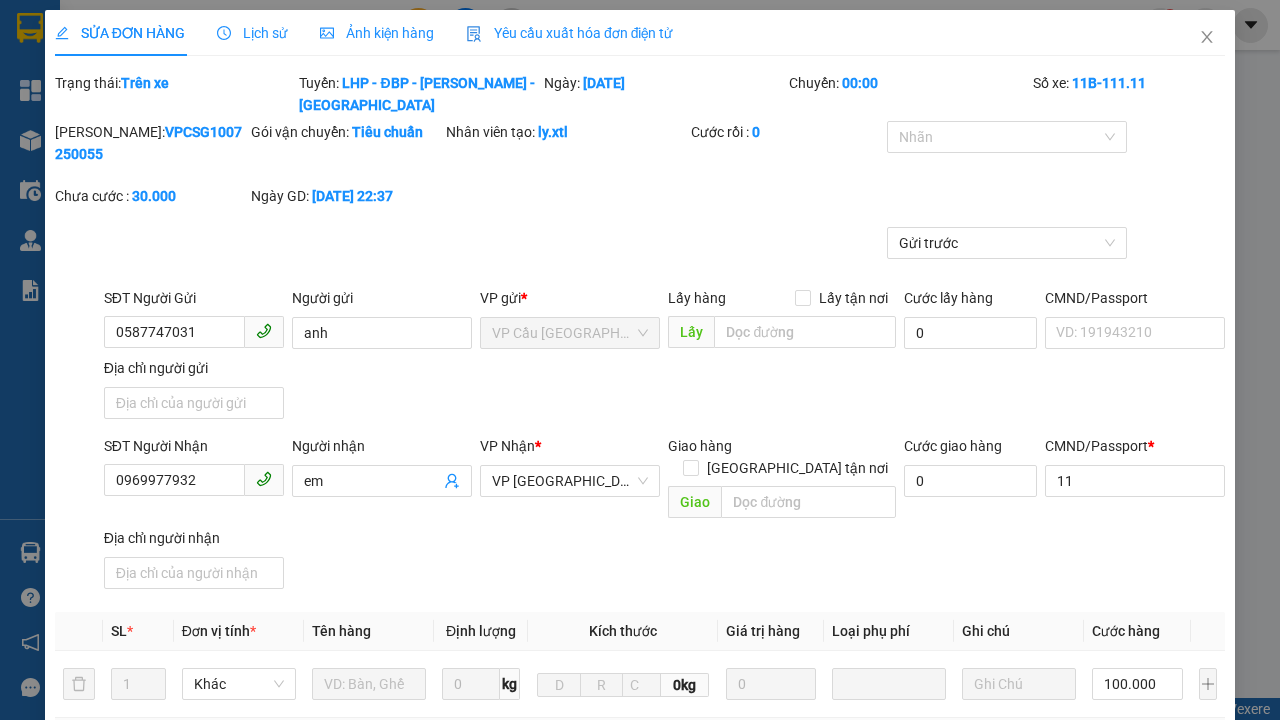 scroll, scrollTop: 460, scrollLeft: 0, axis: vertical 